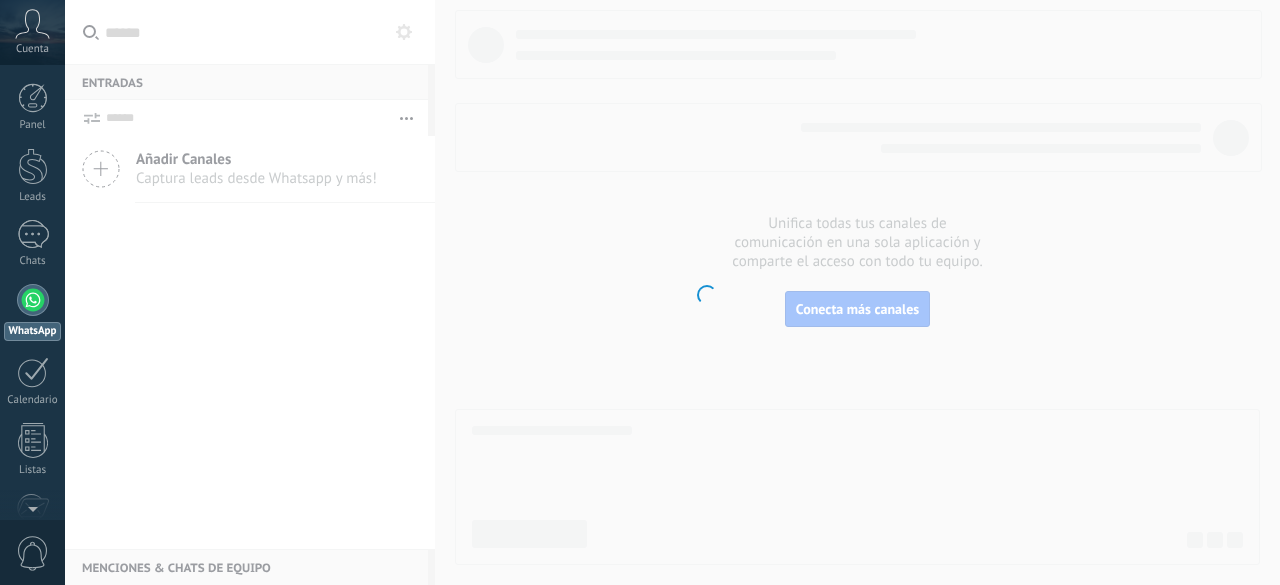 scroll, scrollTop: 0, scrollLeft: 0, axis: both 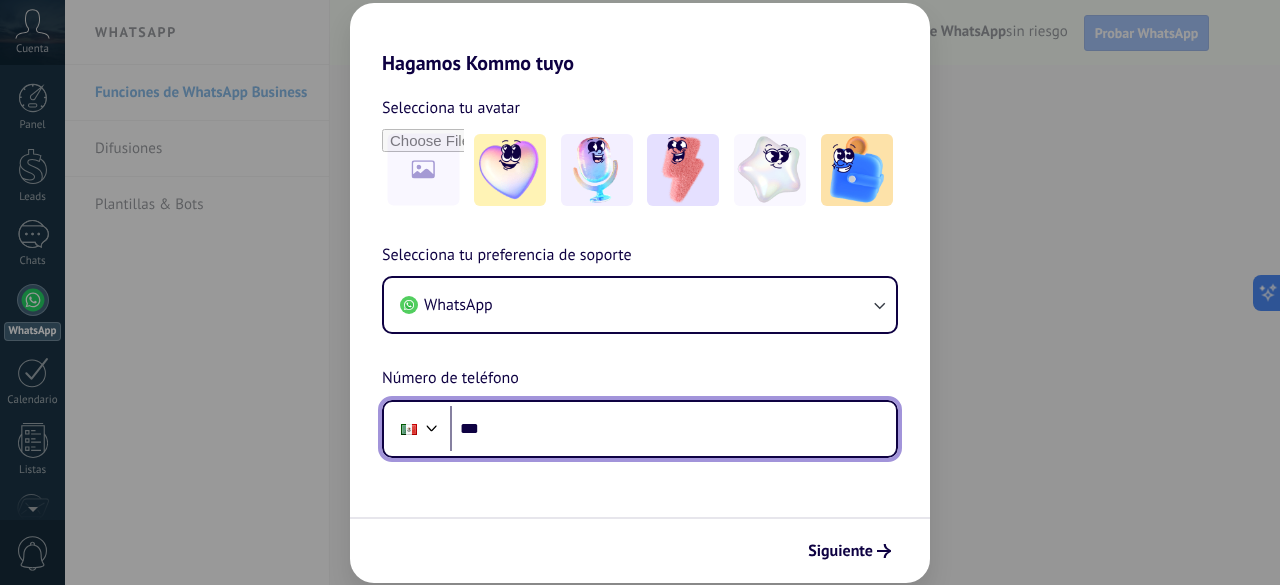 click on "***" at bounding box center [673, 429] 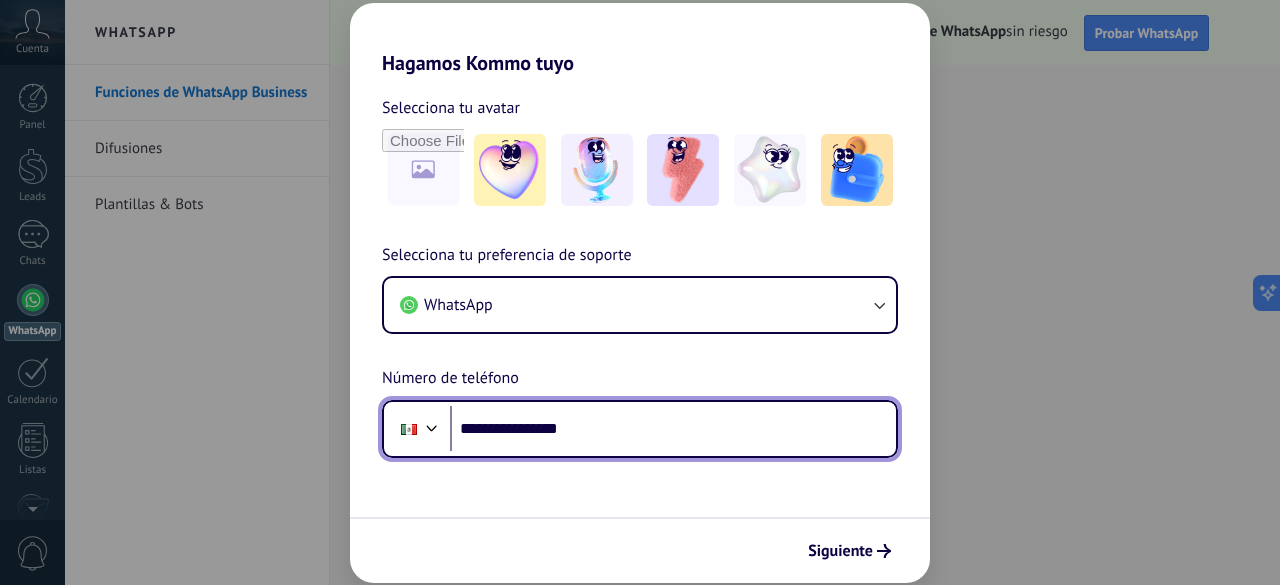 type on "**********" 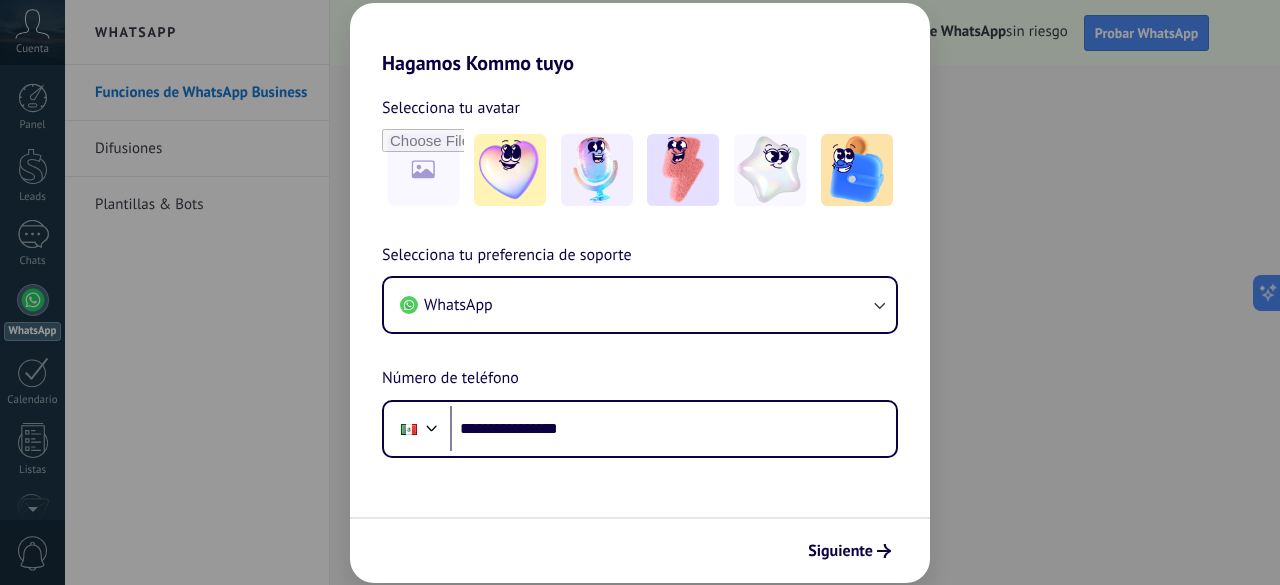 click on "**********" at bounding box center (640, 350) 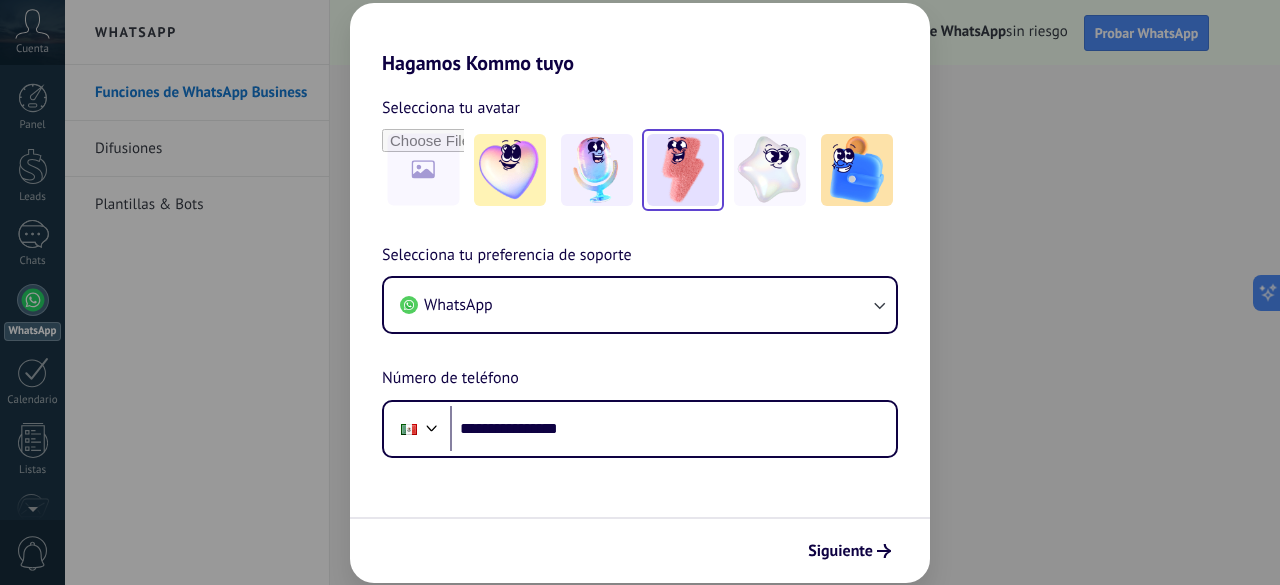 click at bounding box center [683, 170] 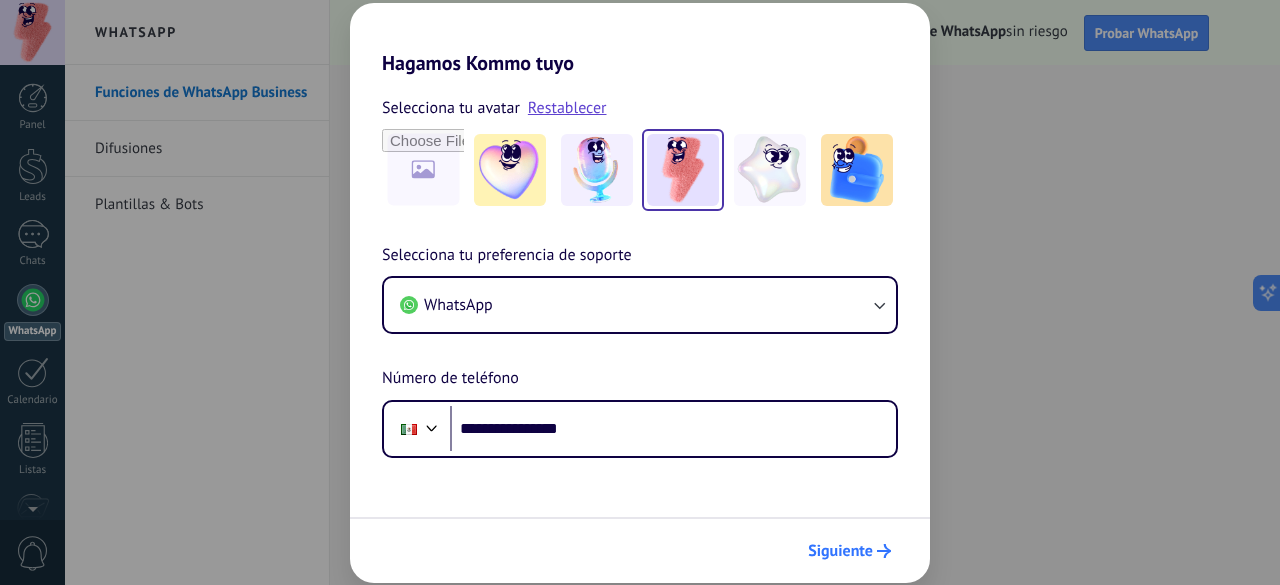 click on "Siguiente" at bounding box center [840, 551] 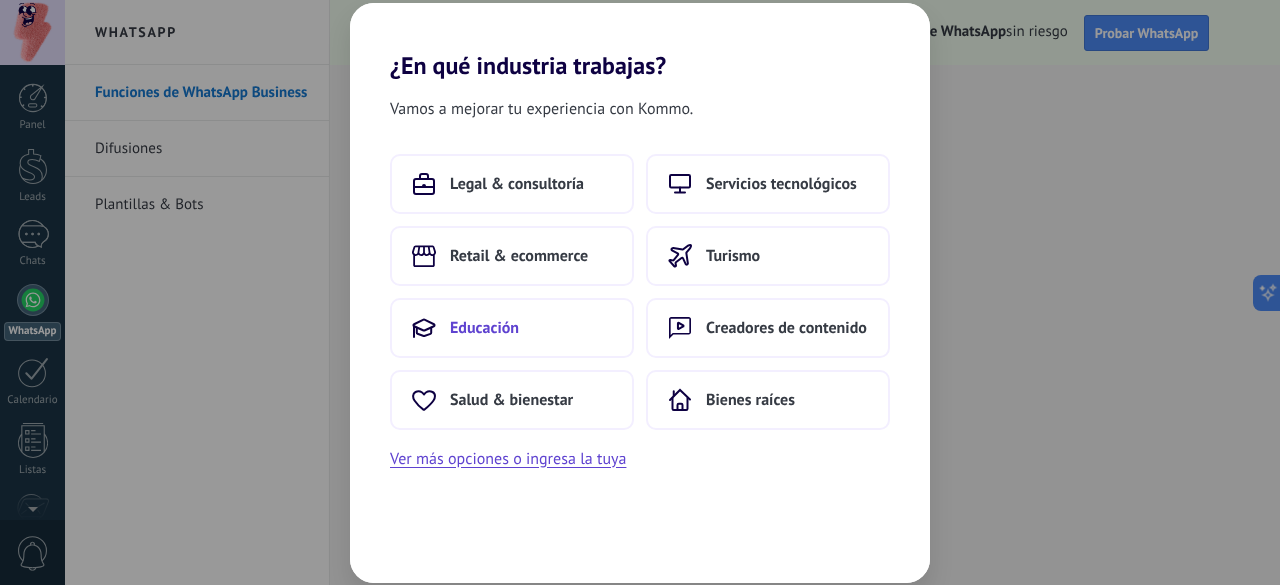 click on "Educación" at bounding box center [512, 328] 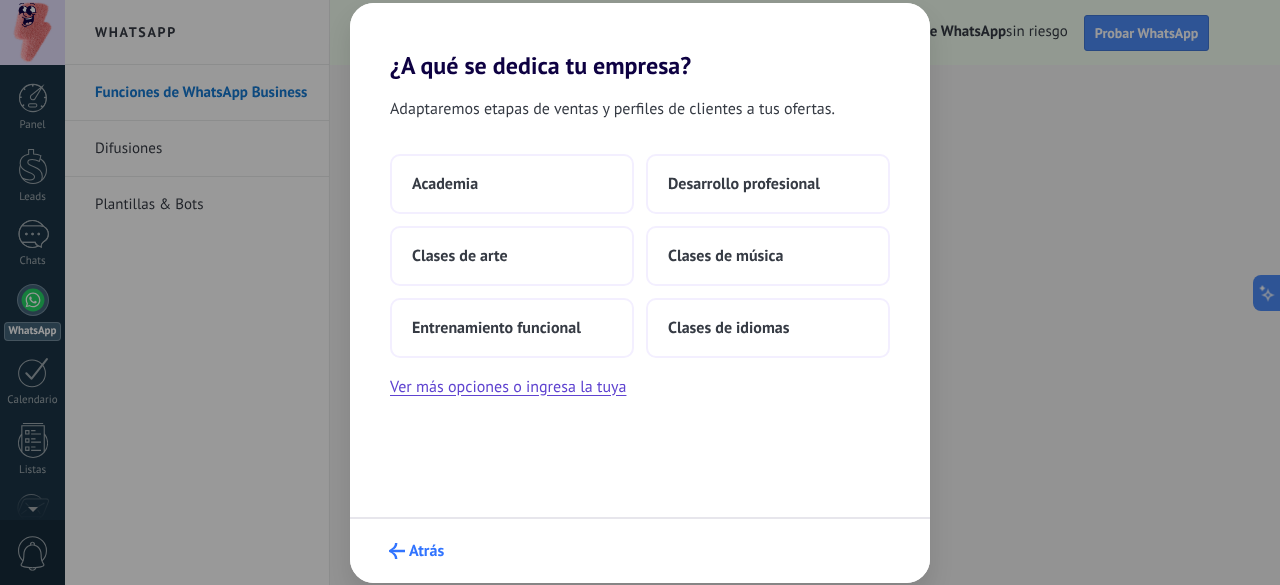 click on "Atrás" at bounding box center (426, 551) 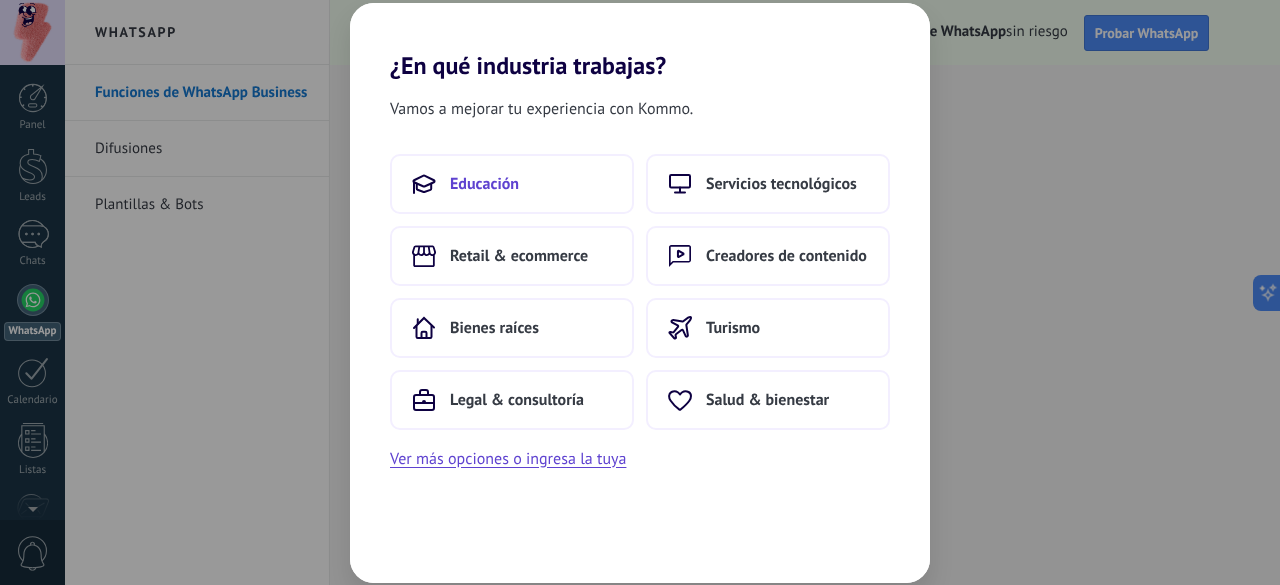 click on "Educación" at bounding box center (512, 184) 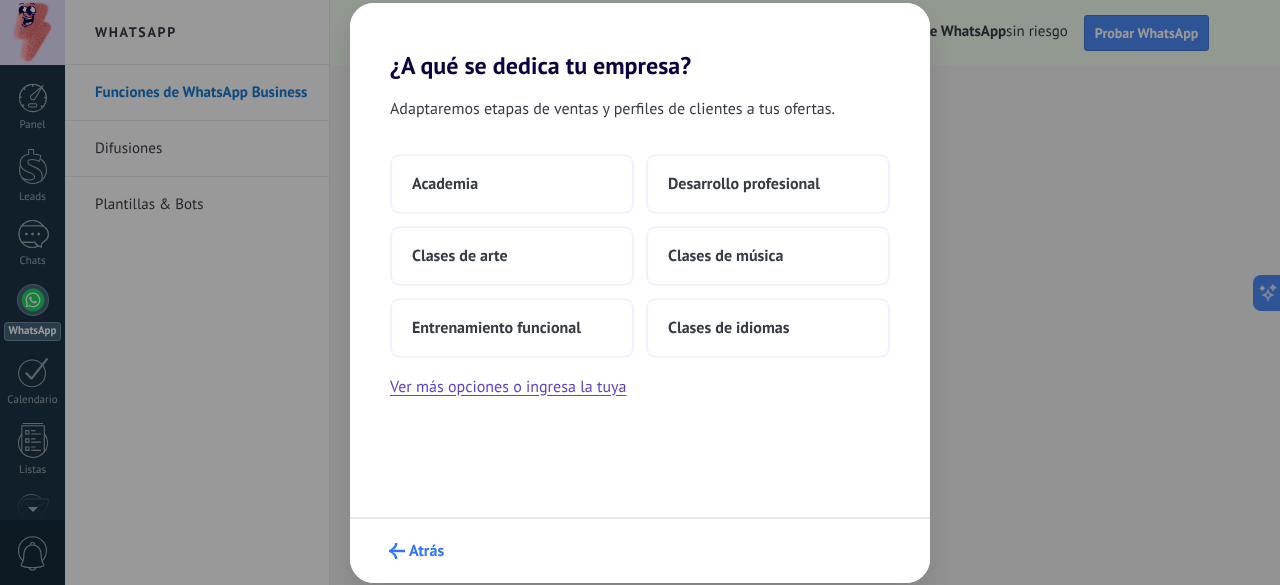 click on "Atrás" at bounding box center [416, 551] 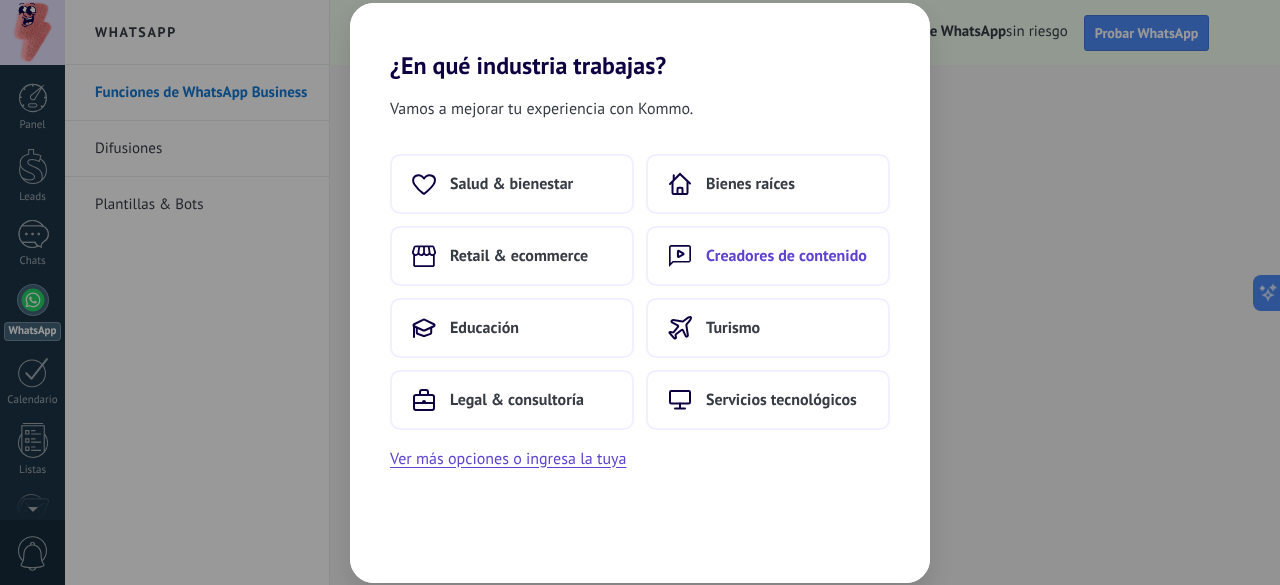 click on "Creadores de contenido" at bounding box center [786, 256] 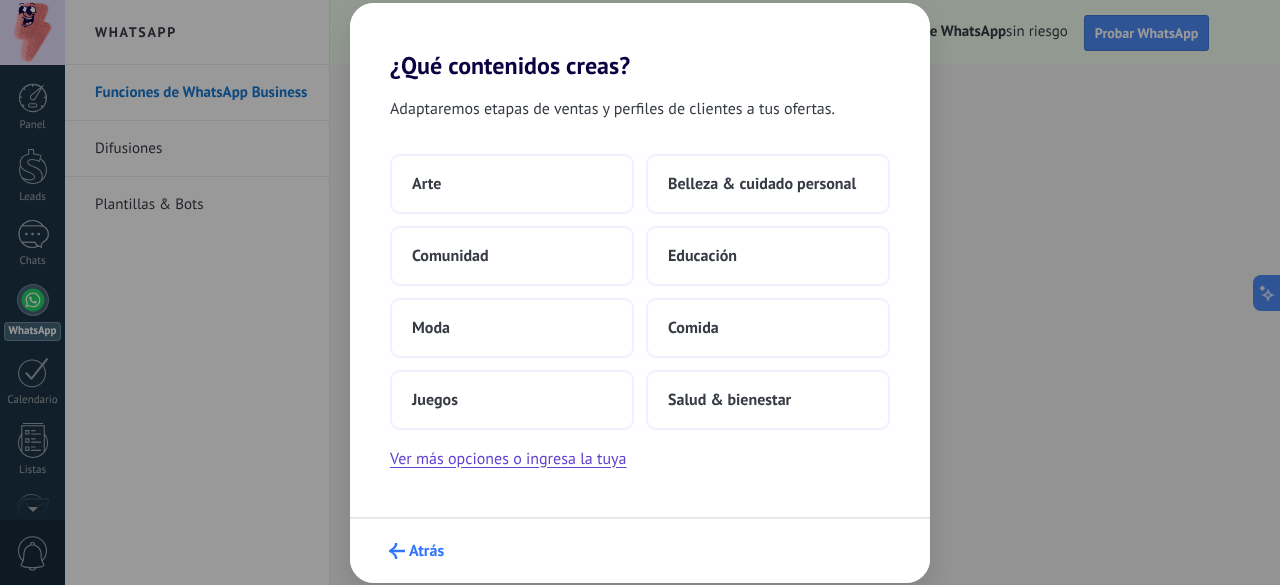 click on "Atrás" at bounding box center (426, 551) 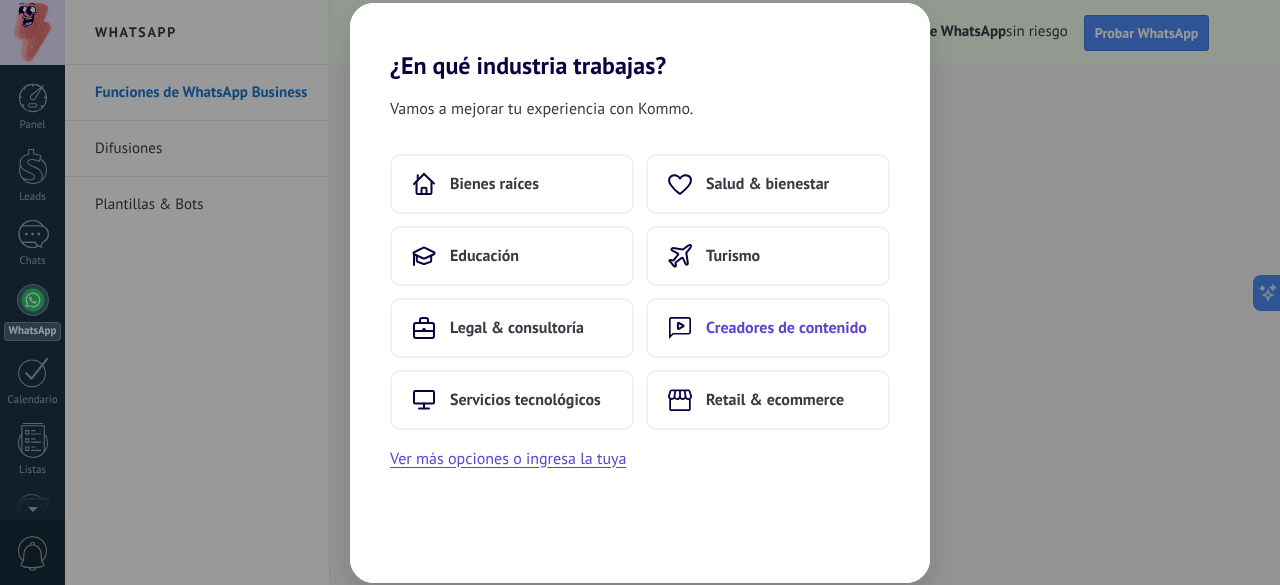 click on "Creadores de contenido" at bounding box center [786, 328] 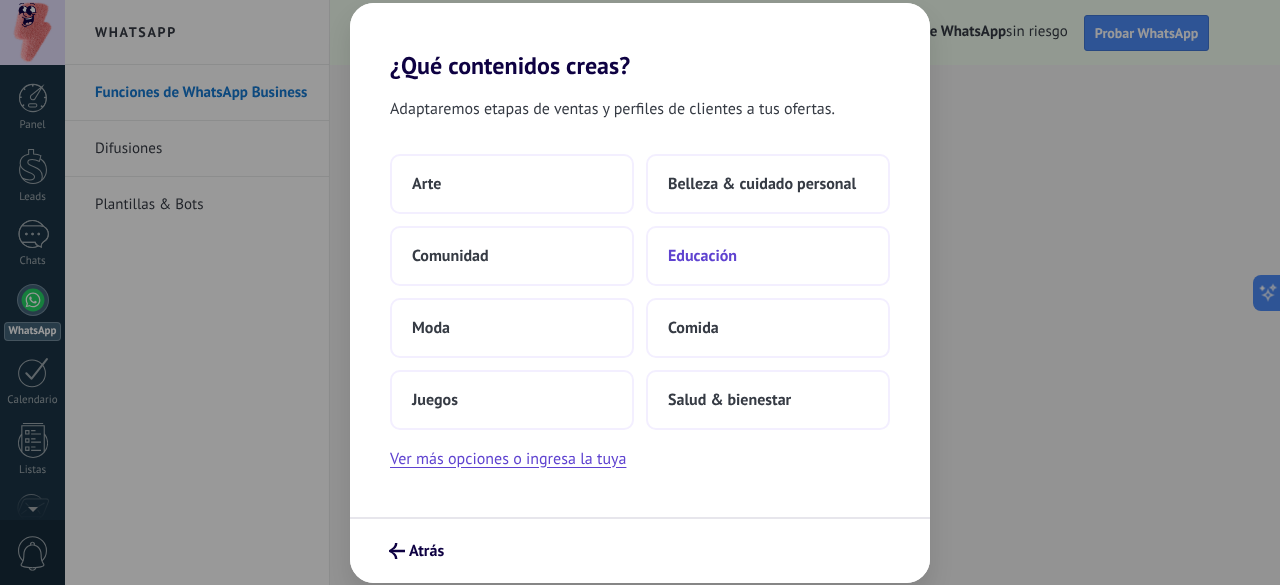 click on "Educación" at bounding box center [702, 256] 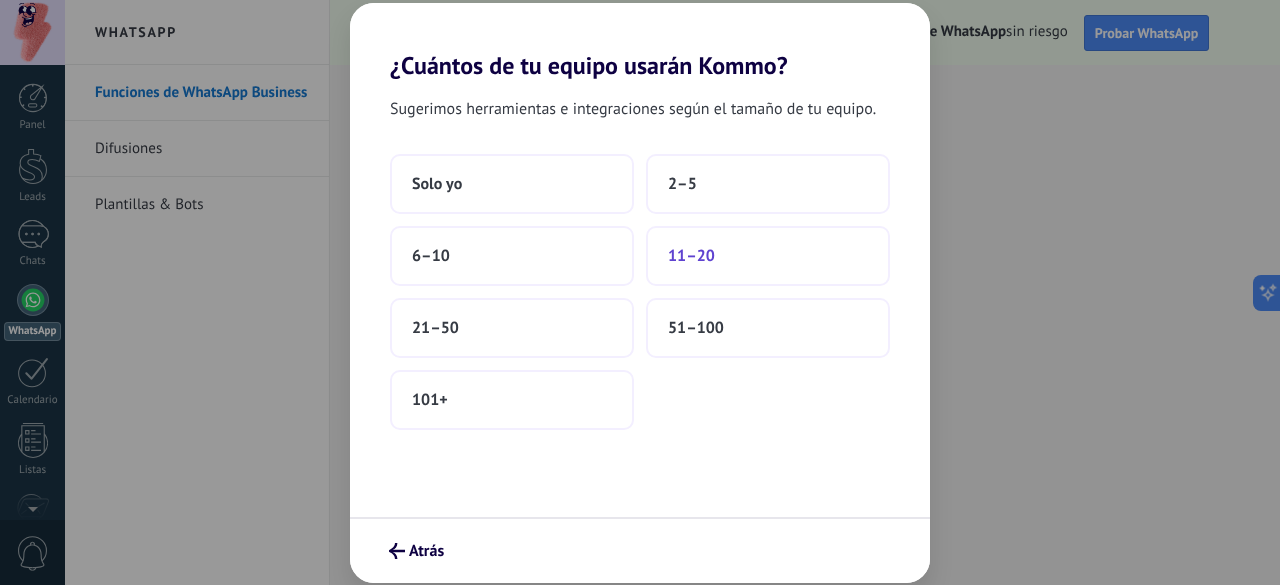 click on "11–20" at bounding box center (768, 256) 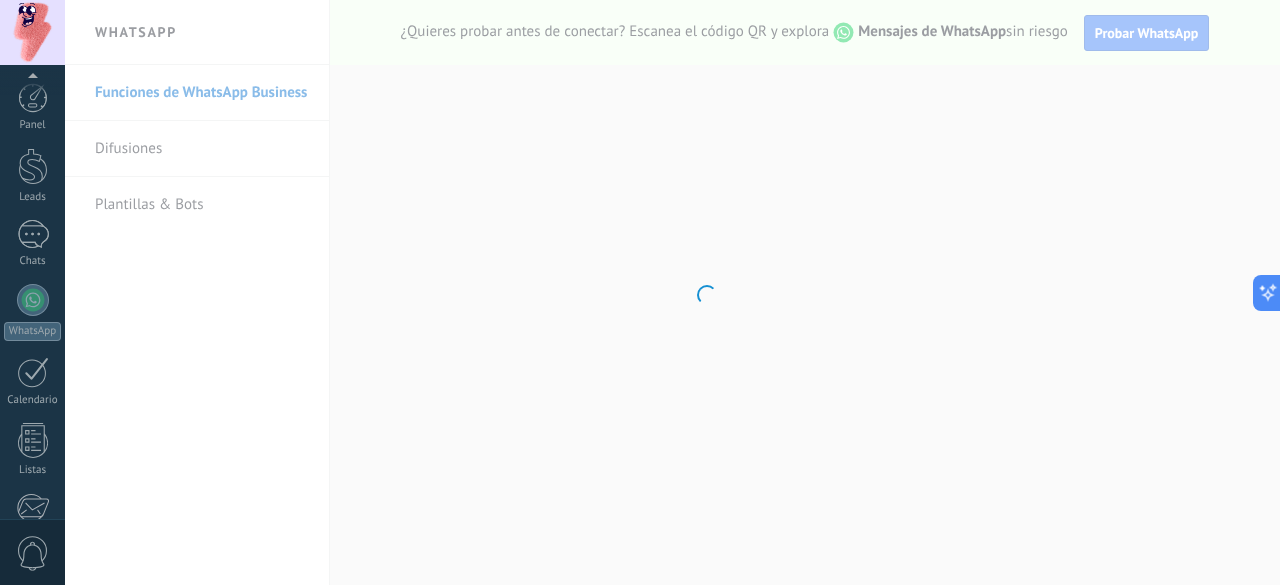 scroll, scrollTop: 245, scrollLeft: 0, axis: vertical 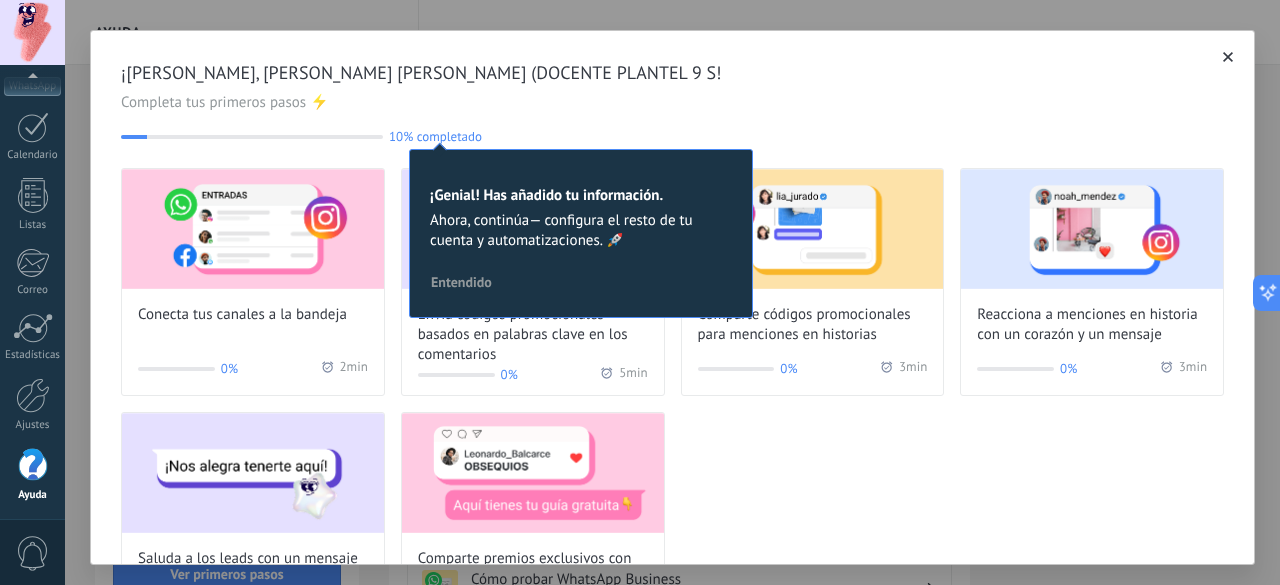click on "Entendido" at bounding box center [461, 282] 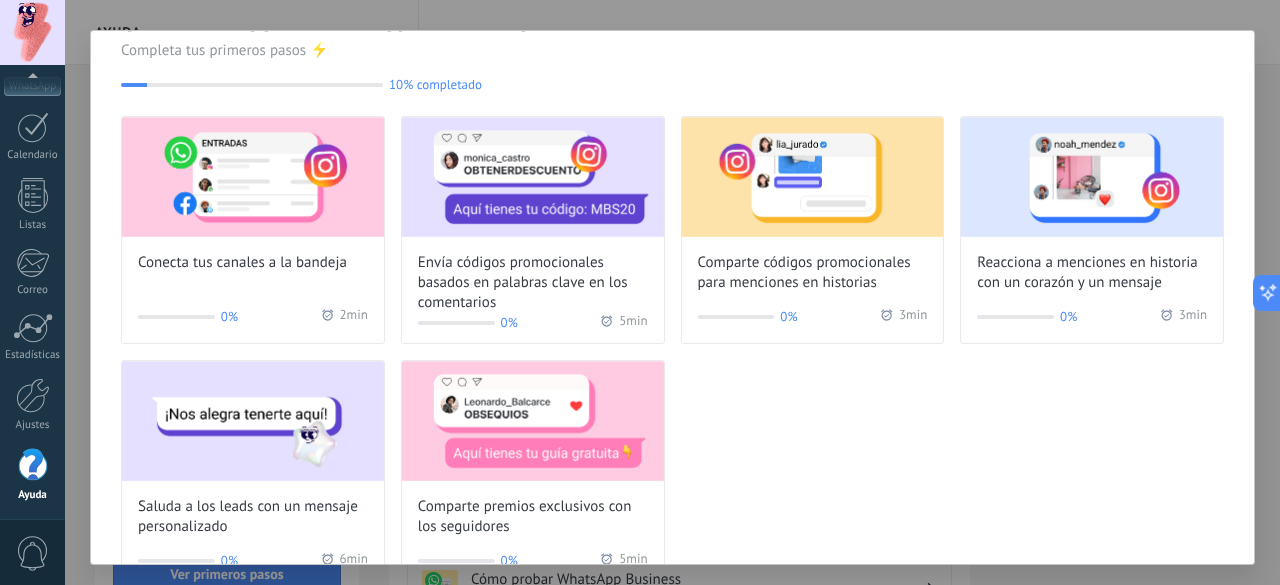 scroll, scrollTop: 104, scrollLeft: 0, axis: vertical 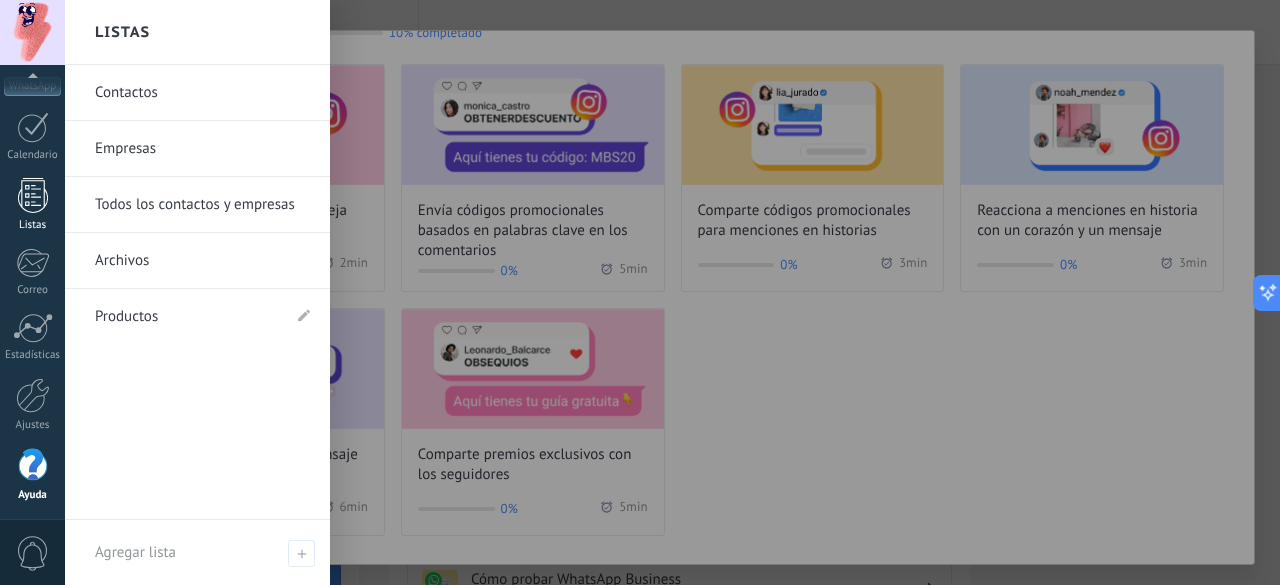 click on "Listas" at bounding box center (32, 205) 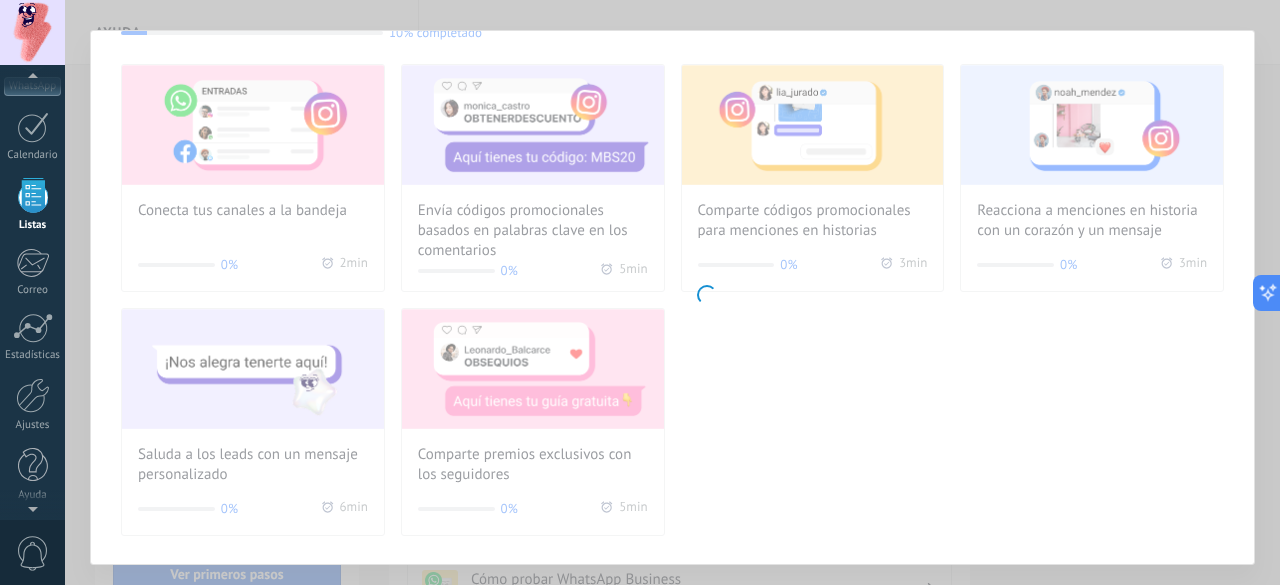 scroll, scrollTop: 123, scrollLeft: 0, axis: vertical 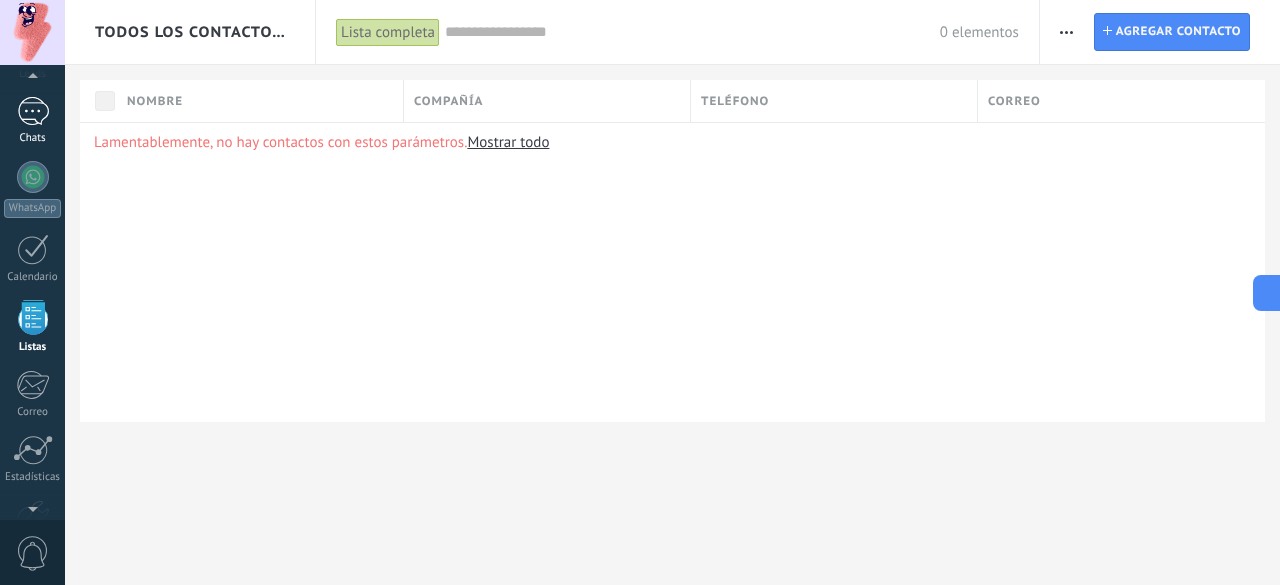 click at bounding box center [33, 111] 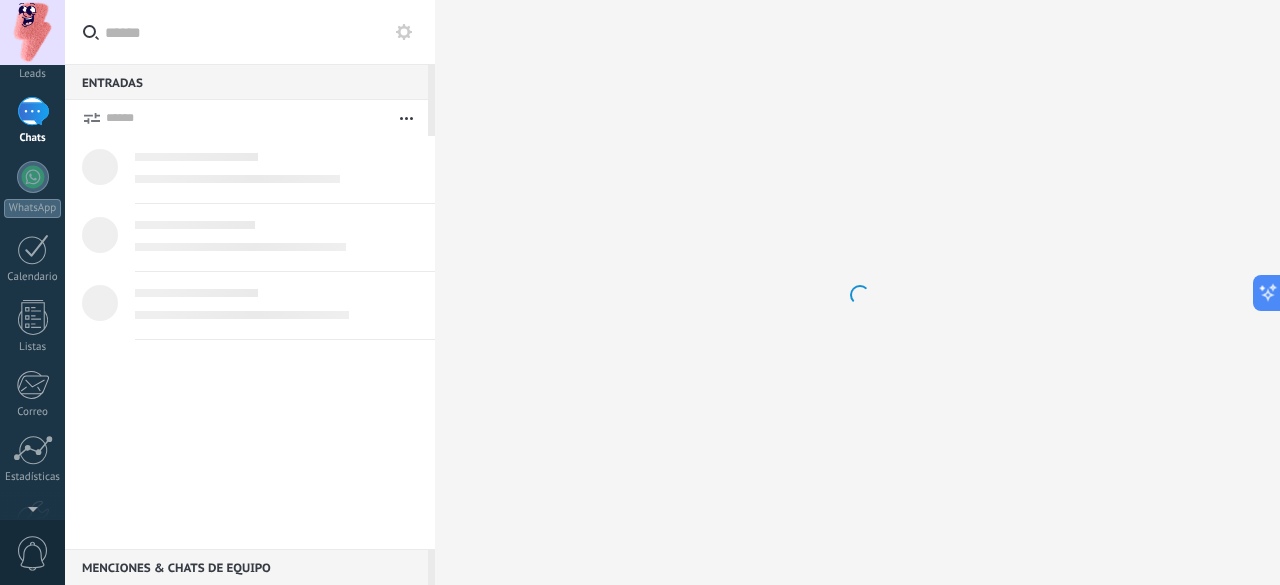 scroll, scrollTop: 0, scrollLeft: 0, axis: both 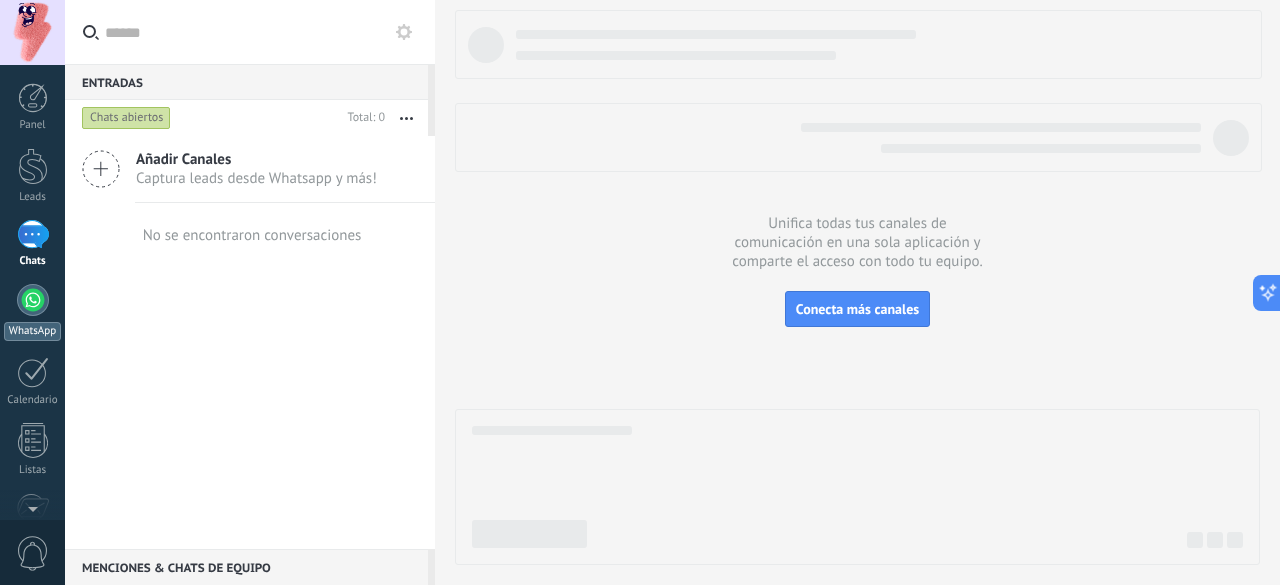 click at bounding box center [33, 300] 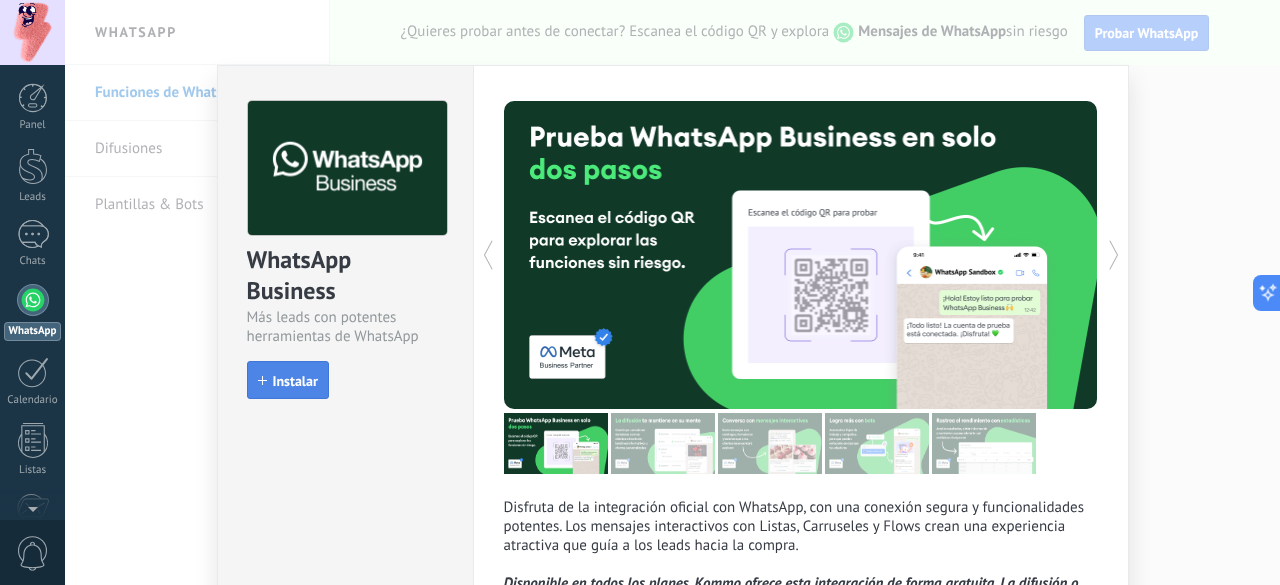 click on "Instalar" at bounding box center [295, 381] 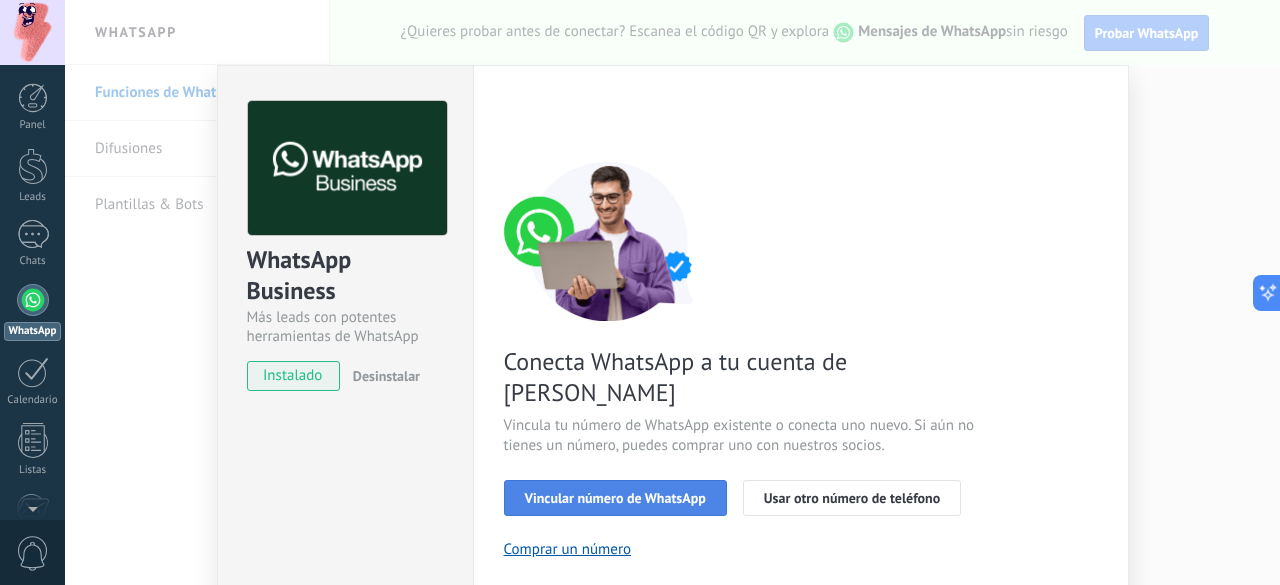 click on "Vincular número de WhatsApp" at bounding box center (615, 498) 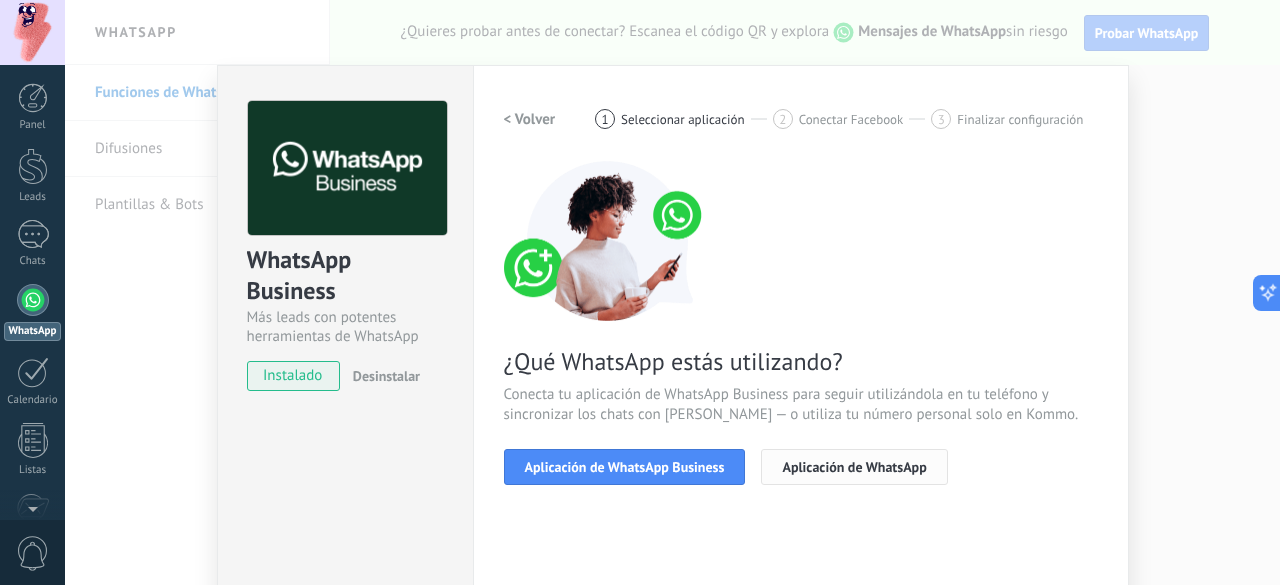 click on "Aplicación de WhatsApp" at bounding box center [854, 467] 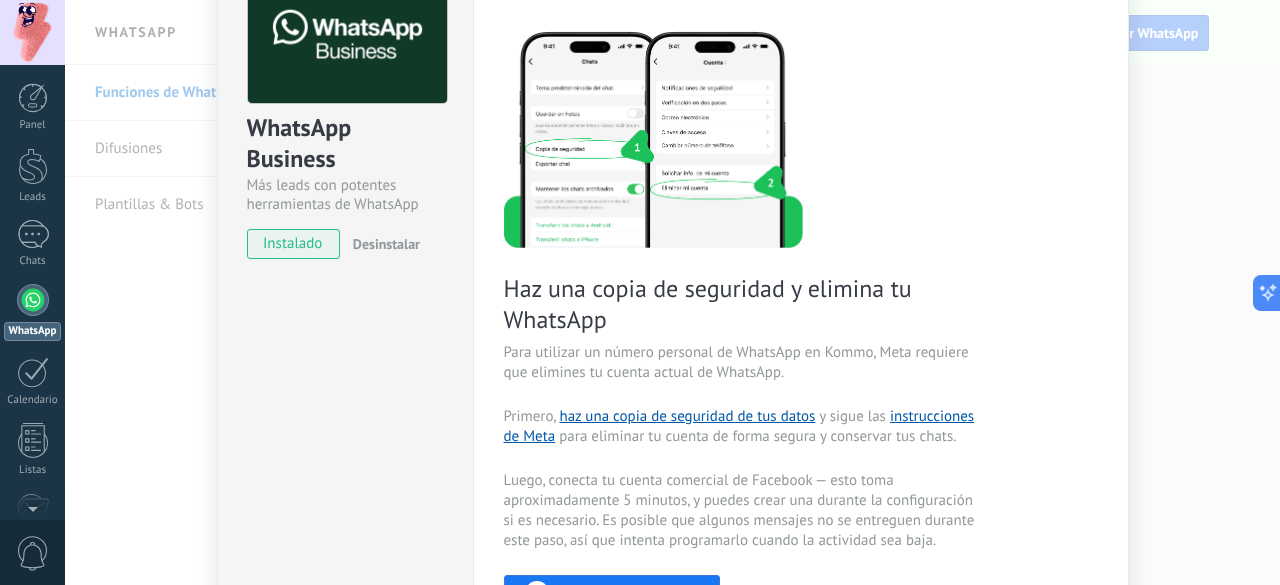 scroll, scrollTop: 0, scrollLeft: 0, axis: both 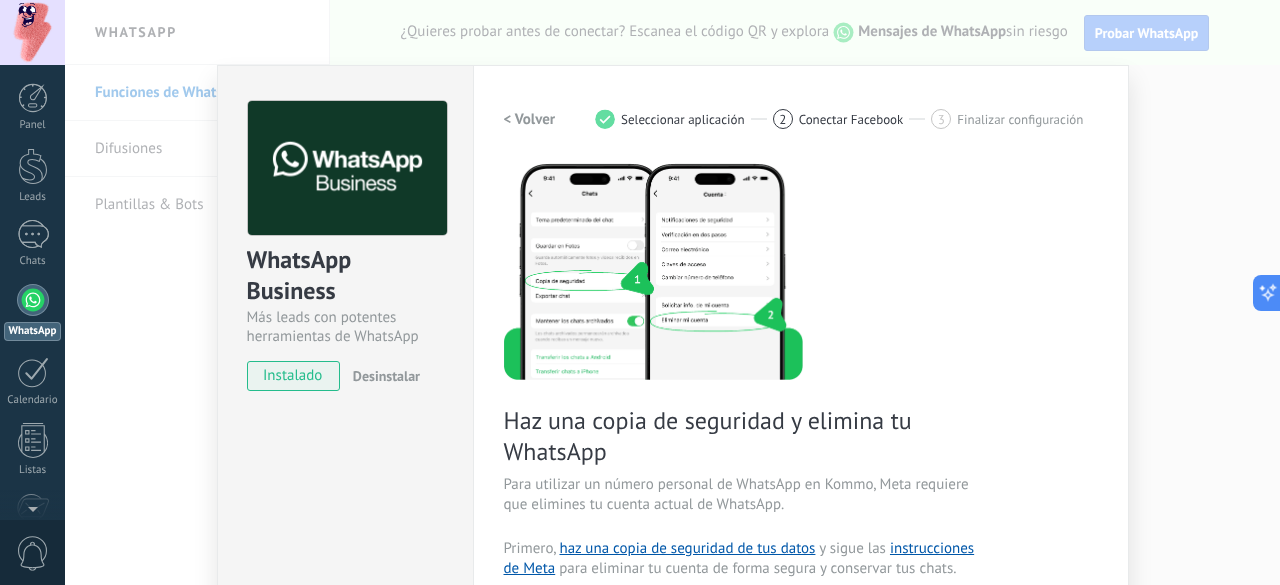 click on "WhatsApp Business Más leads con potentes herramientas de WhatsApp instalado Desinstalar ¿Quieres probar la integración primero?   Escanea el código QR   para ver cómo funciona. ¿Quieres probar la integración primero?   Escanea el código QR   para ver cómo funciona. Configuraciones Autorizaciones This tab logs the users who have granted integration access to this account. If you want to to remove a user's ability to send requests to the account on behalf of this integration, you can revoke access. If access is revoked from all users, the integration will stop working. This app is installed, but no one has given it access yet. WhatsApp Cloud API más _:  Guardar < Volver 1 Seleccionar aplicación 2 Conectar Facebook  3 Finalizar configuración Haz una copia de seguridad y elimina tu WhatsApp Para utilizar un número personal de WhatsApp en Kommo, Meta requiere que elimines tu cuenta actual de WhatsApp. Primero,    haz una copia de seguridad de tus datos   y sigue las   instrucciones de Meta" at bounding box center [672, 292] 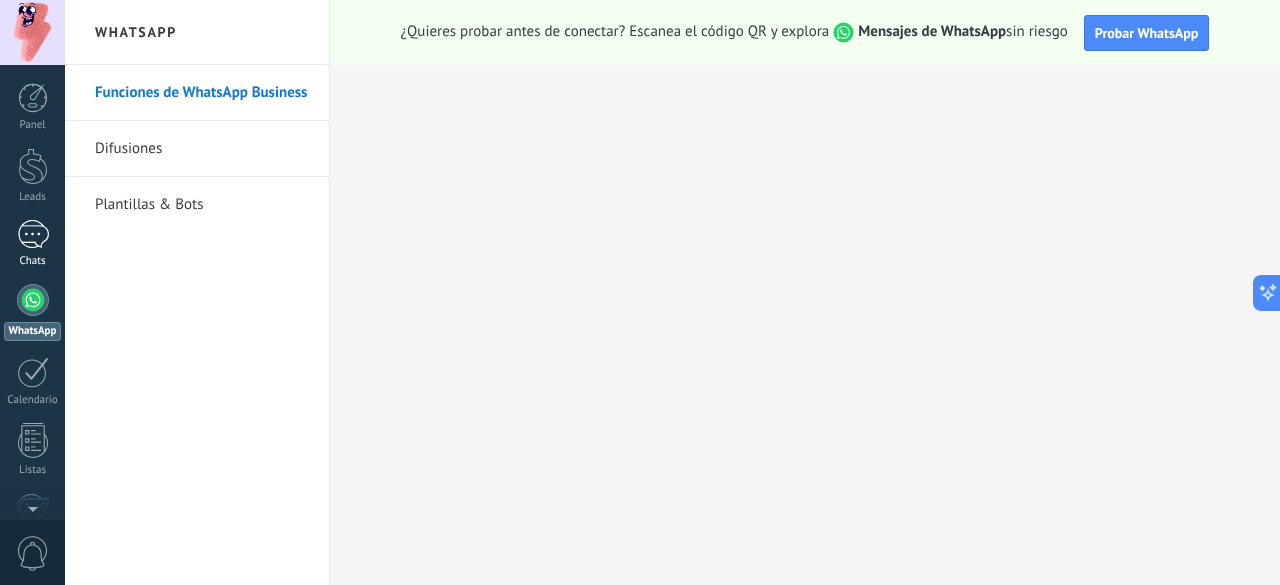 click on "Chats" at bounding box center (32, 244) 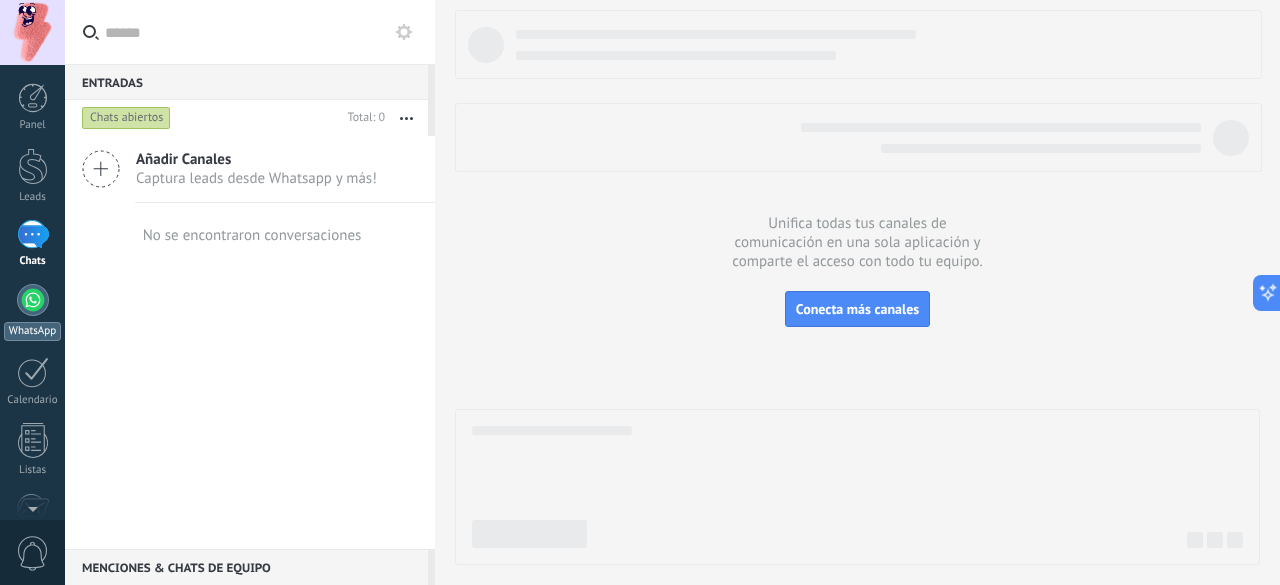 drag, startPoint x: 67, startPoint y: 316, endPoint x: 50, endPoint y: 315, distance: 17.029387 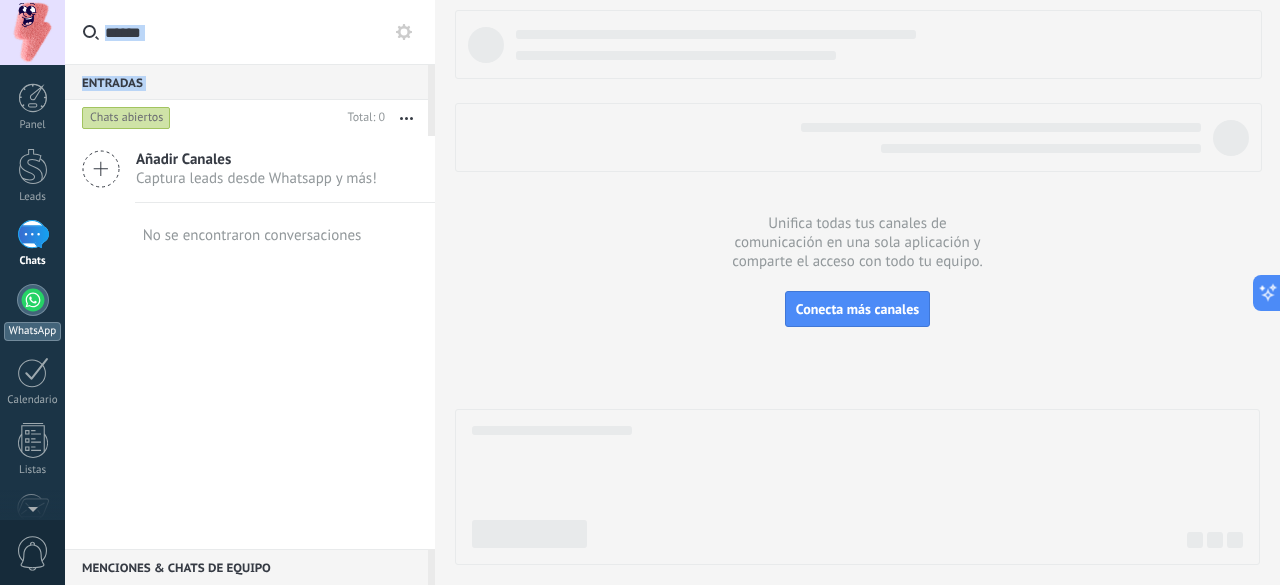 click on "WhatsApp" at bounding box center [32, 312] 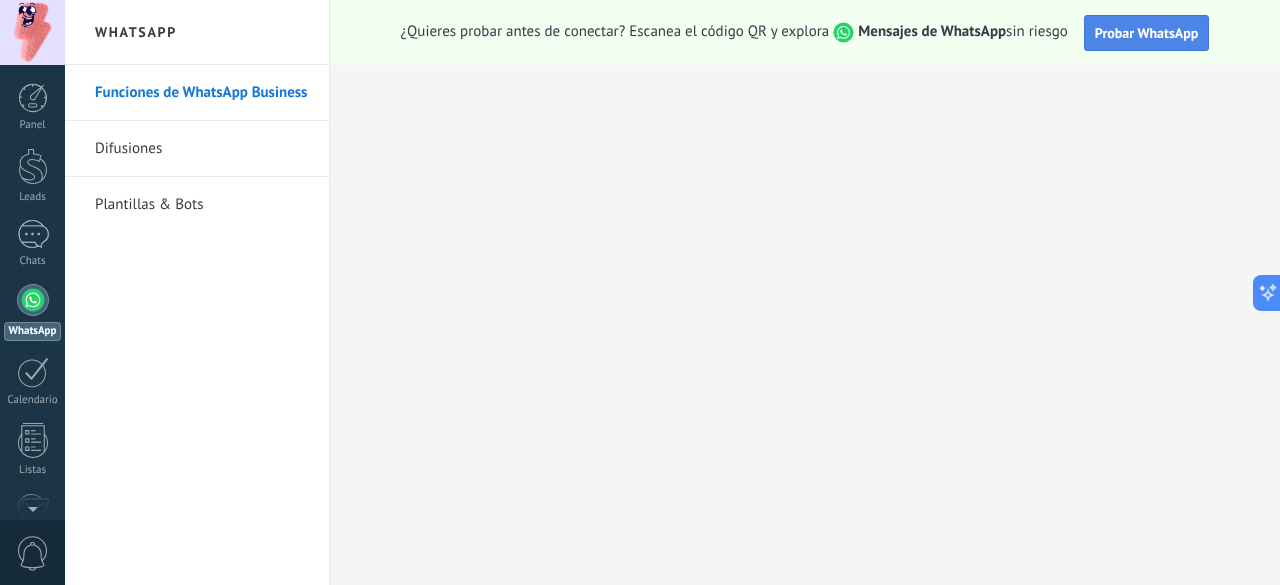 click on "Probar WhatsApp" at bounding box center (1147, 33) 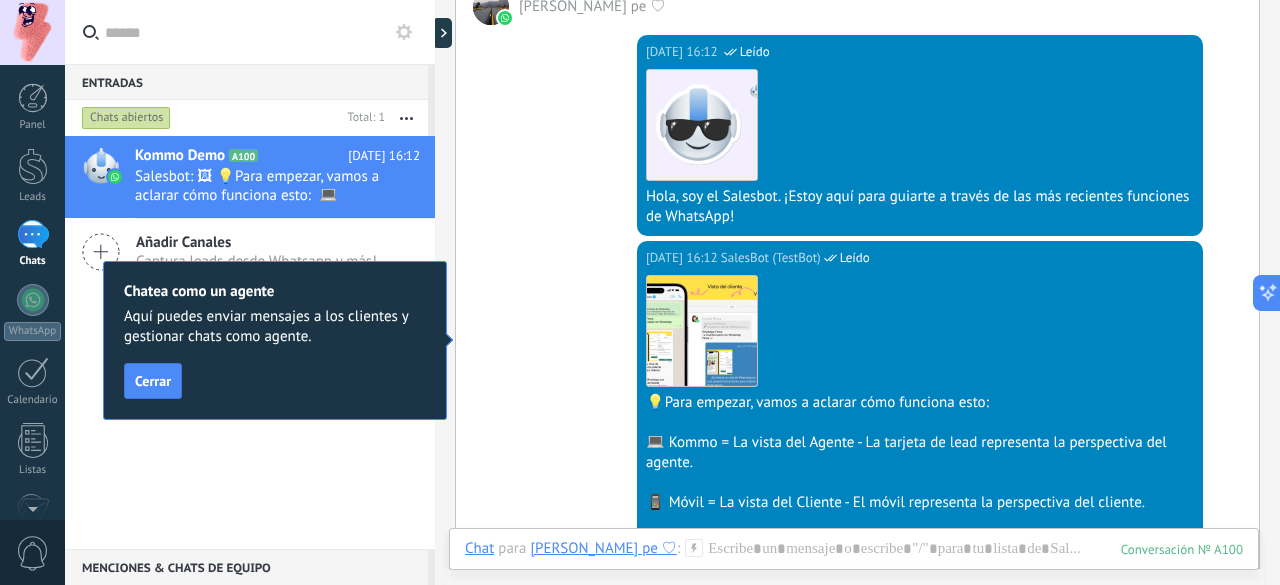 scroll, scrollTop: 815, scrollLeft: 0, axis: vertical 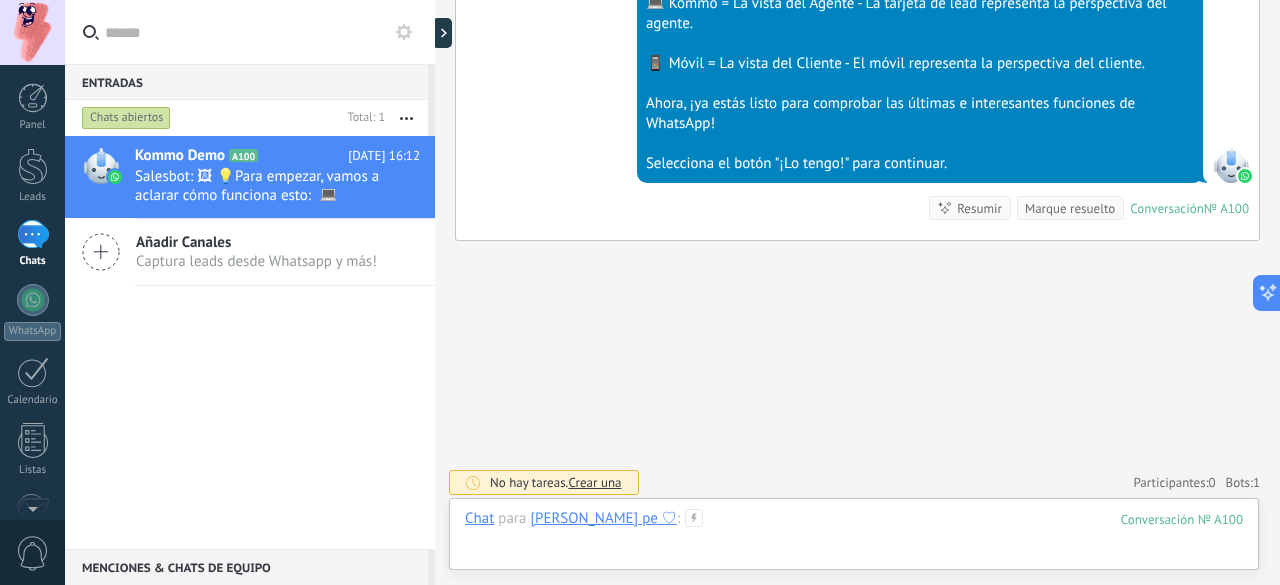 click at bounding box center [854, 539] 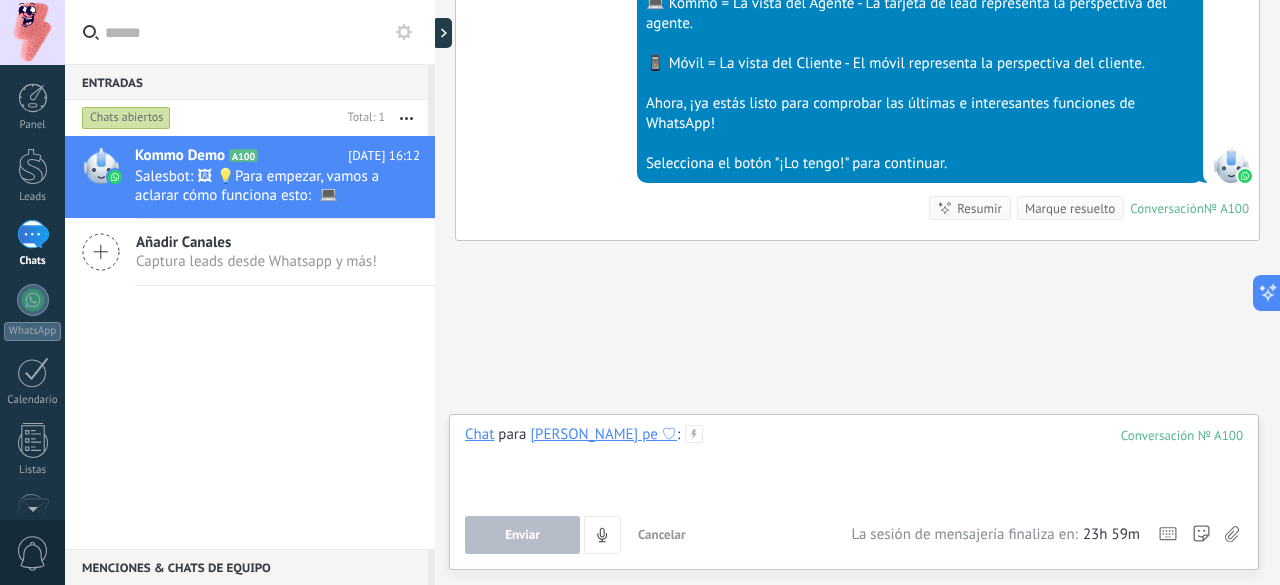 click at bounding box center [854, 463] 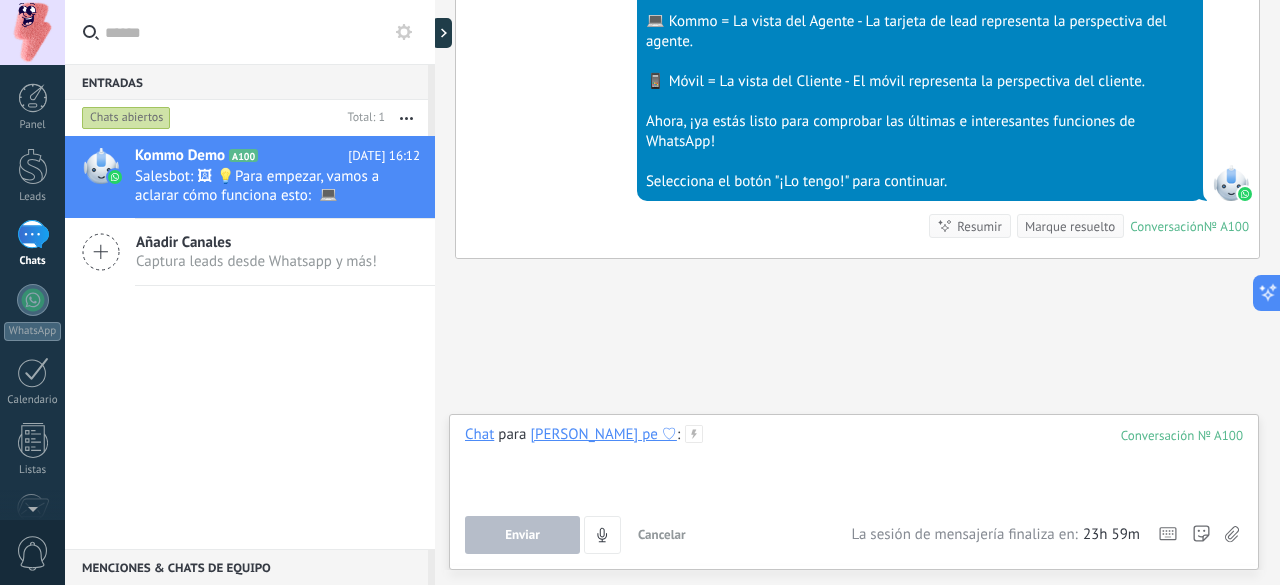 scroll, scrollTop: 815, scrollLeft: 0, axis: vertical 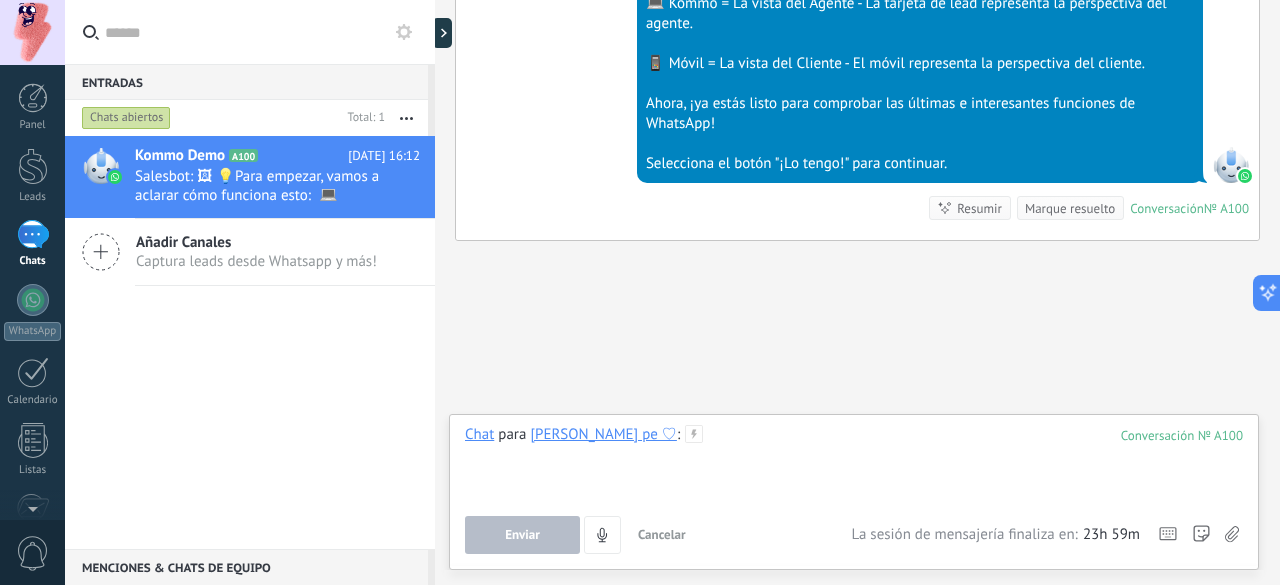 click at bounding box center (854, 463) 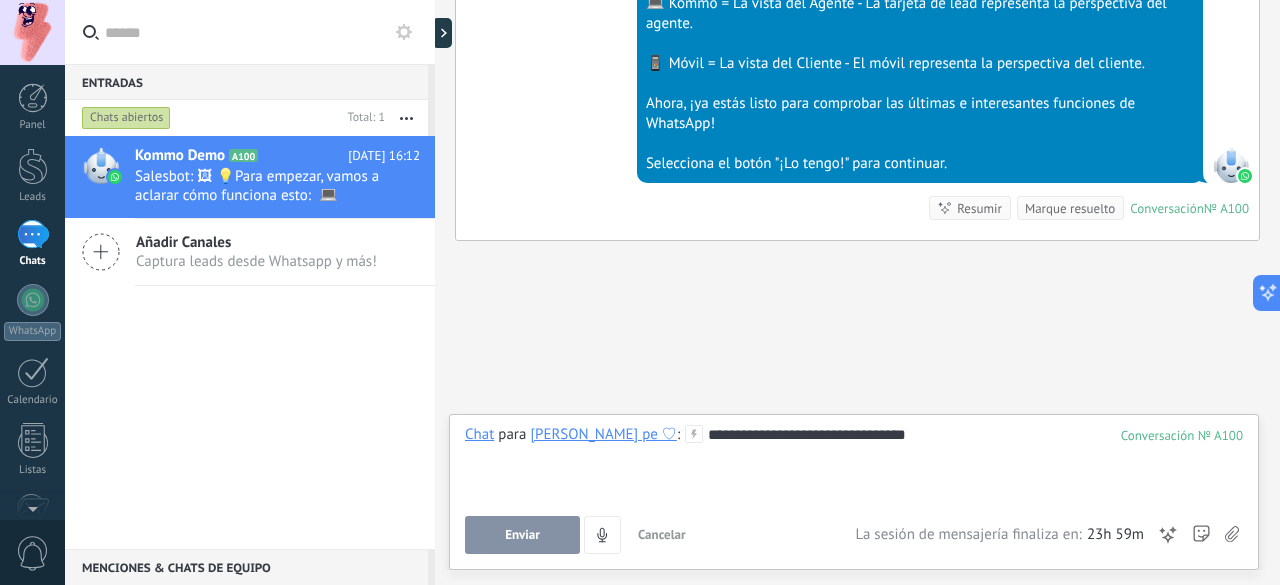 click on "Enviar" at bounding box center (522, 535) 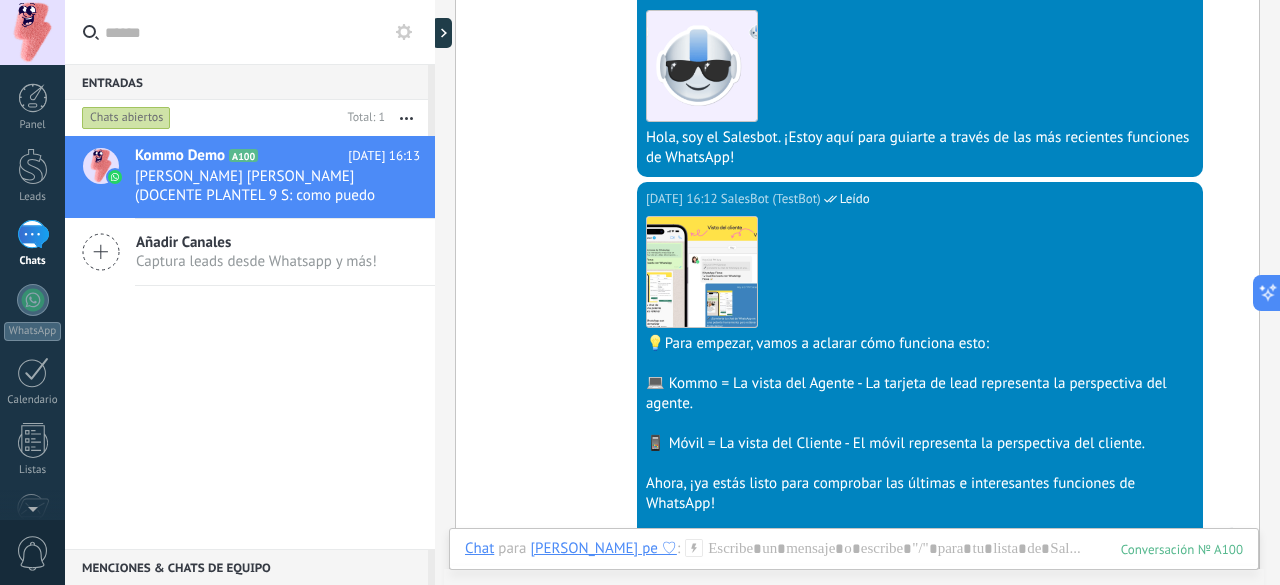 scroll, scrollTop: 435, scrollLeft: 0, axis: vertical 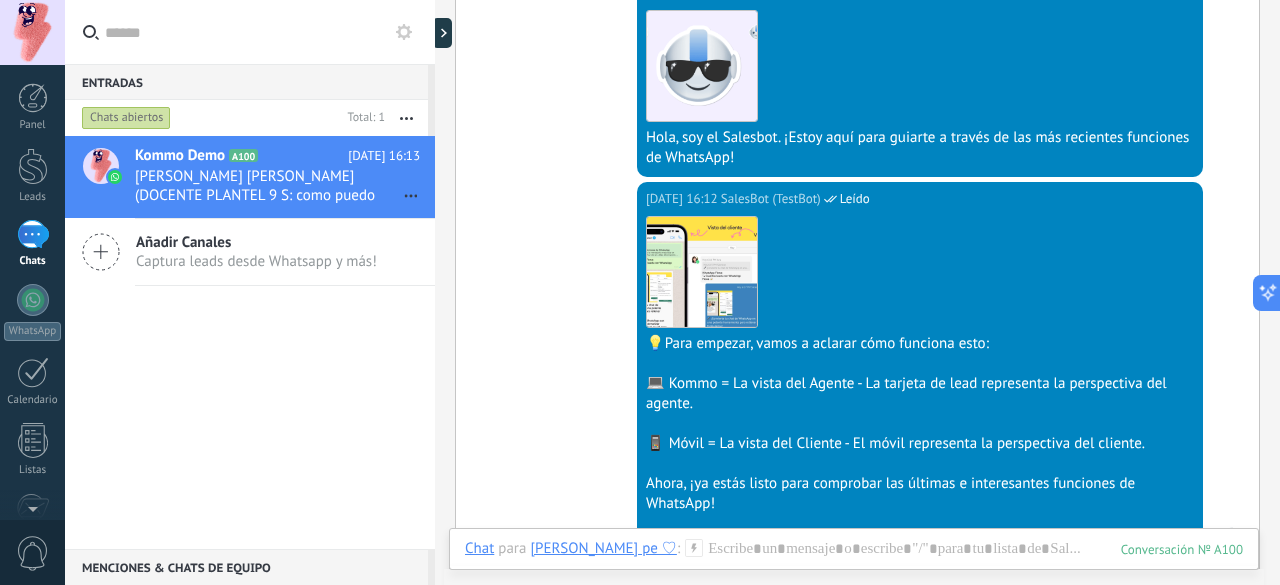click on "1
Chats" at bounding box center [32, 244] 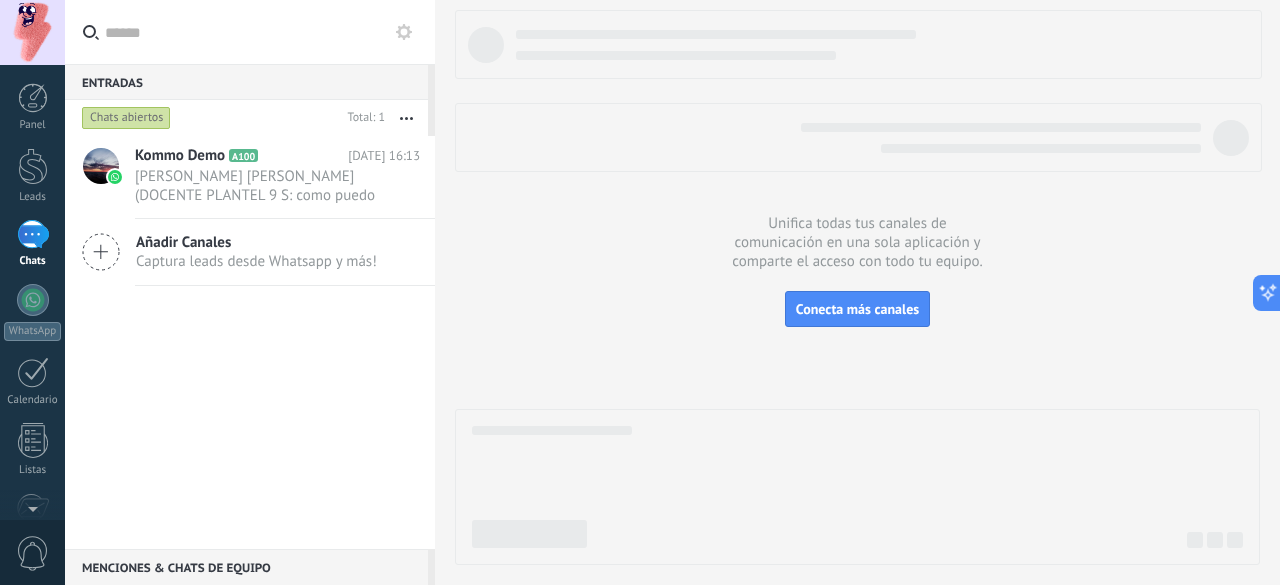 click at bounding box center (262, 32) 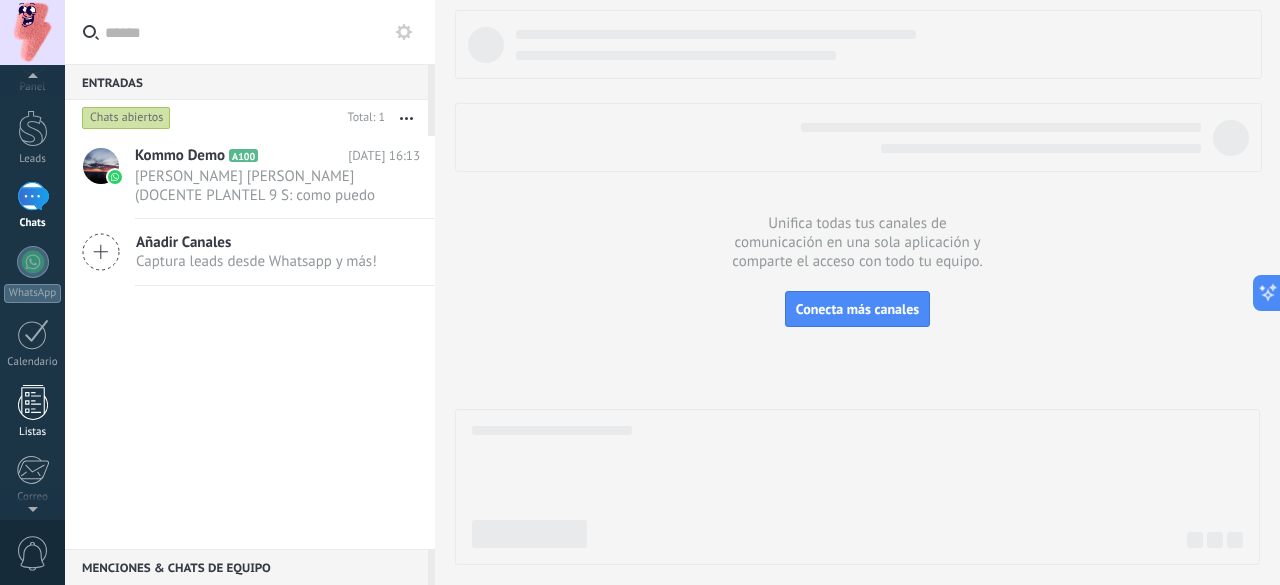 scroll, scrollTop: 0, scrollLeft: 0, axis: both 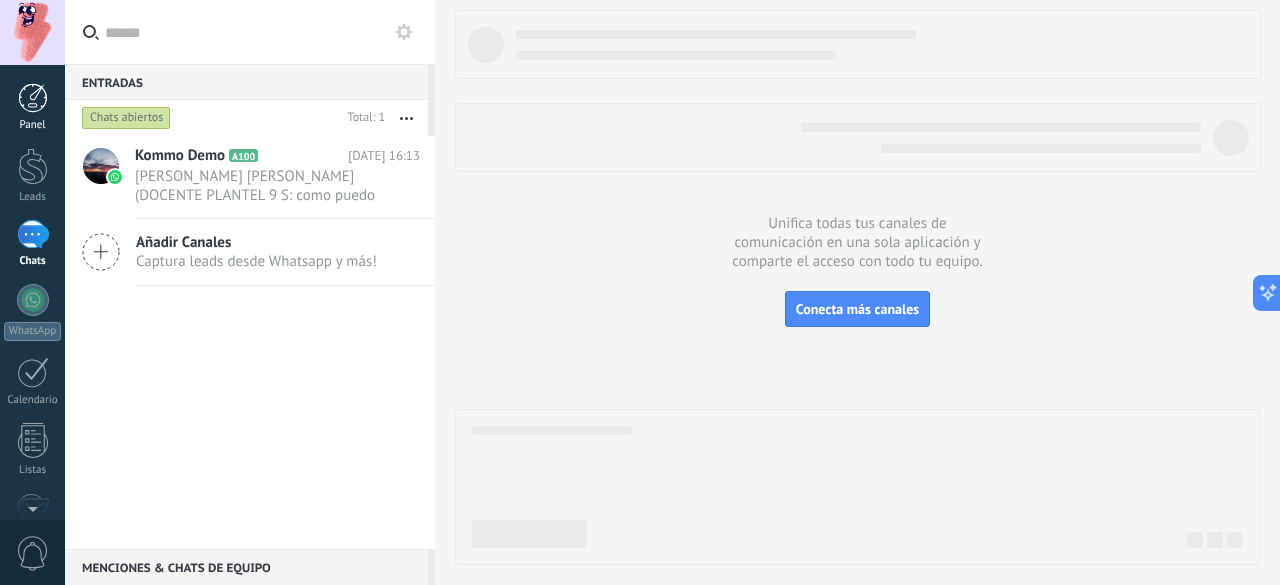 click on "Panel" at bounding box center (32, 107) 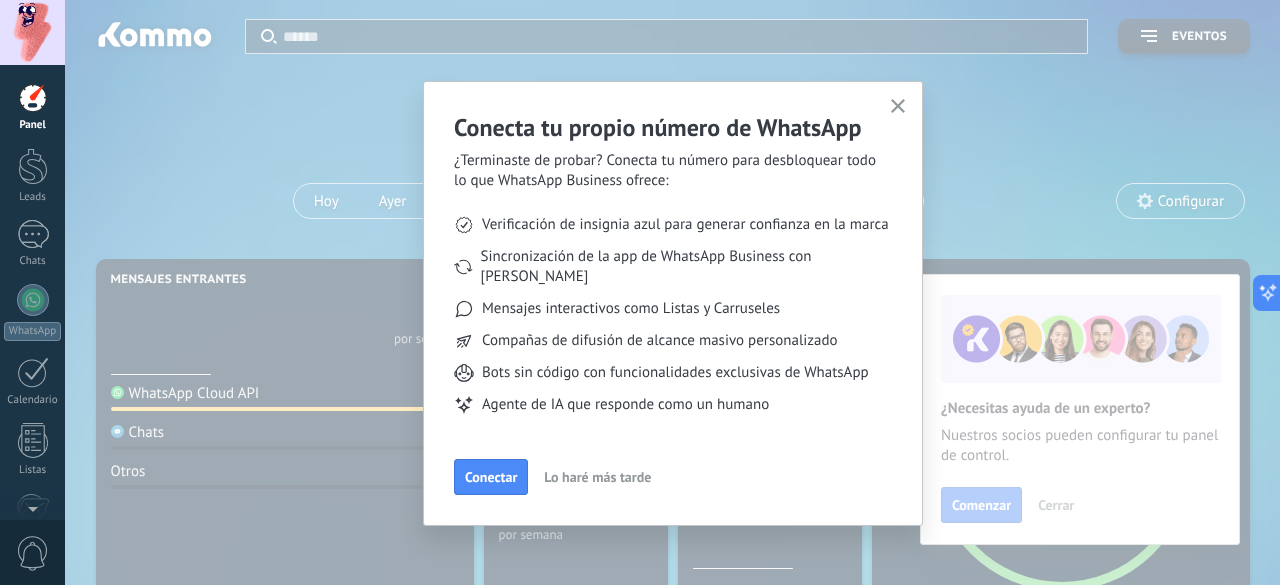 click on "Conecta tu propio número de WhatsApp ¿Terminaste de probar? Conecta tu número para desbloquear todo lo que WhatsApp Business ofrece: Verificación de insignia azul para generar confianza en la marca Sincronización de la app de WhatsApp Business con Kommo Mensajes interactivos como Listas y Carruseles Compañas de difusión de alcance masivo personalizado Bots sin código con funcionalidades exclusivas de WhatsApp Agente de IA que responde como un humano Conectar Lo haré más tarde" at bounding box center [673, 303] 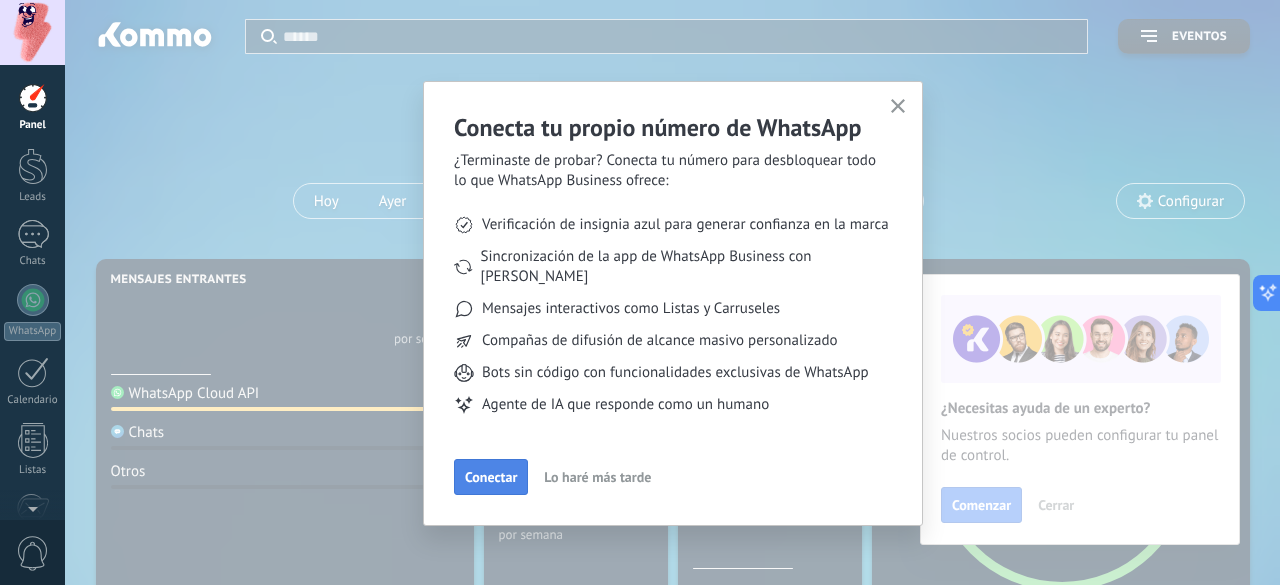click on "Conectar" at bounding box center (491, 477) 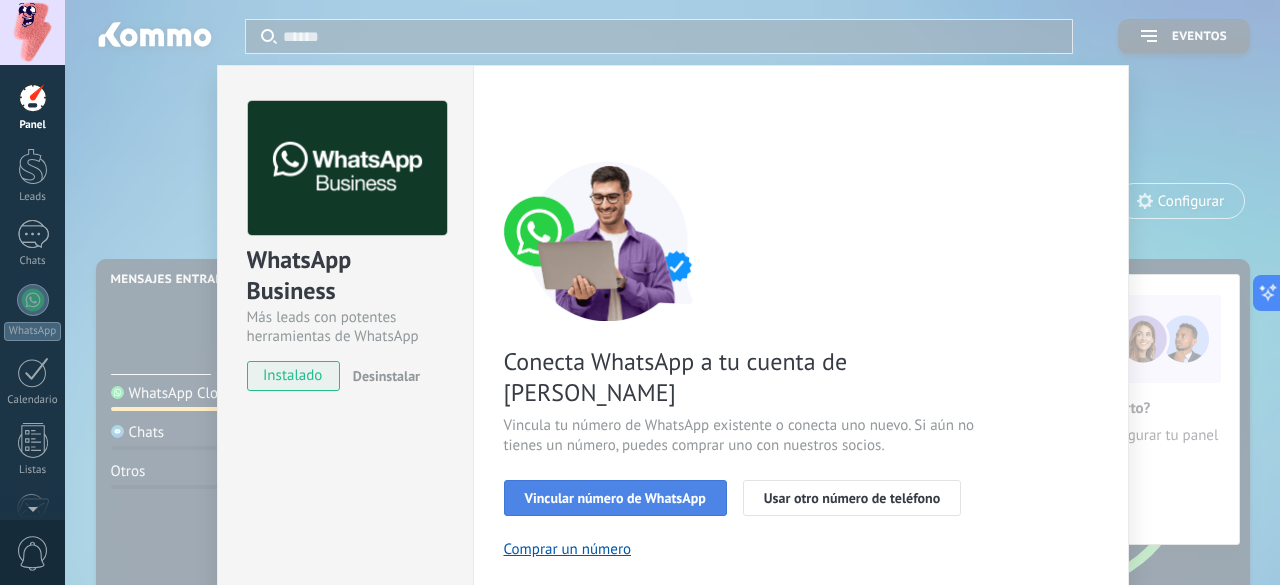 click on "Vincular número de WhatsApp" at bounding box center (615, 498) 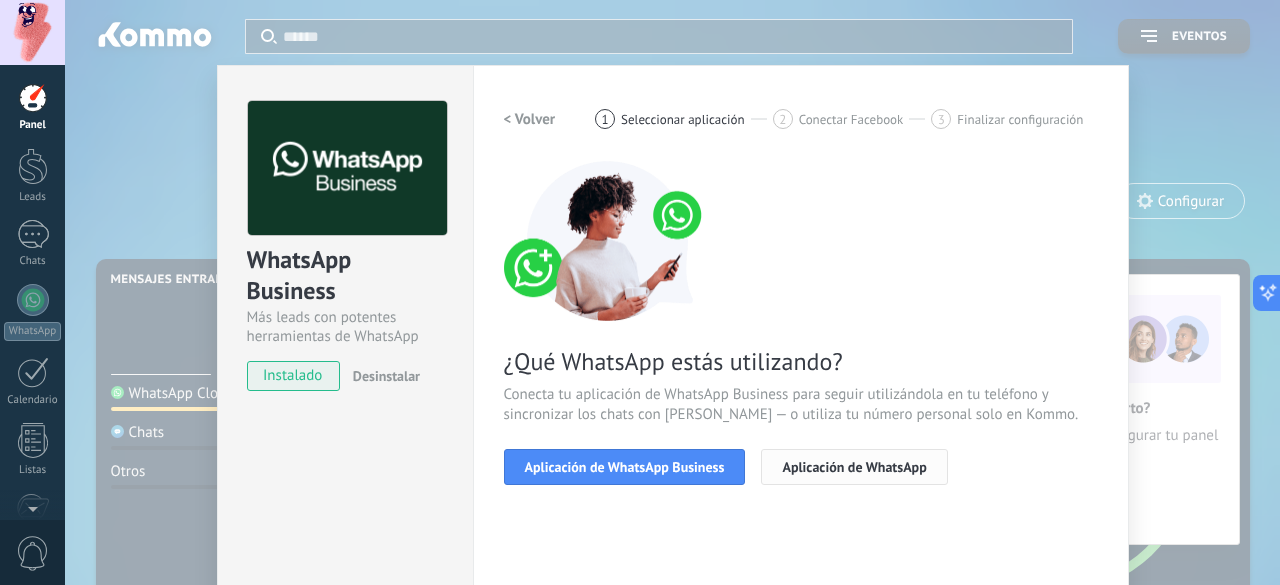 click on "Aplicación de WhatsApp" at bounding box center (854, 467) 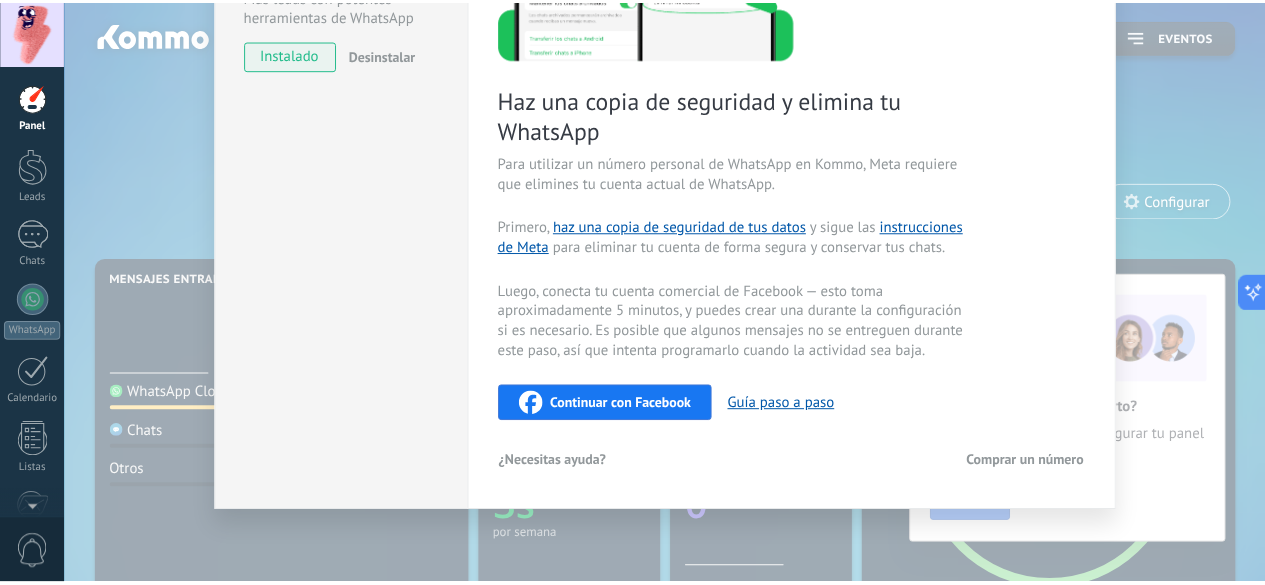 scroll, scrollTop: 0, scrollLeft: 0, axis: both 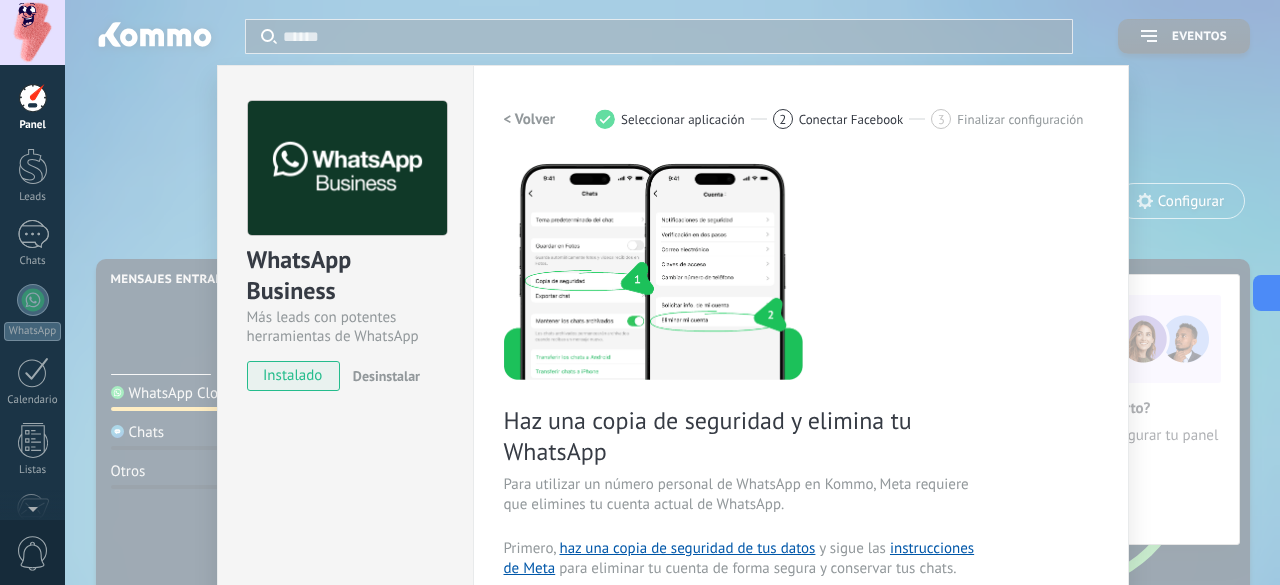 click on "WhatsApp Business Más leads con potentes herramientas de WhatsApp instalado Desinstalar Configuraciones Autorizaciones This tab logs the users who have granted integration access to this account. If you want to to remove a user's ability to send requests to the account on behalf of this integration, you can revoke access. If access is revoked from all users, the integration will stop working. This app is installed, but no one has given it access yet. WhatsApp Cloud API más _:  Guardar < Volver 1 Seleccionar aplicación 2 Conectar Facebook  3 Finalizar configuración Haz una copia de seguridad y elimina tu WhatsApp Para utilizar un número personal de WhatsApp en Kommo, Meta requiere que elimines tu cuenta actual de WhatsApp. Primero,    haz una copia de seguridad de tus datos   y sigue las   instrucciones de Meta   para eliminar tu cuenta de forma segura y conservar tus chats. Continuar con Facebook Guía paso a paso ¿Necesitas ayuda? Comprar un número" at bounding box center (672, 292) 